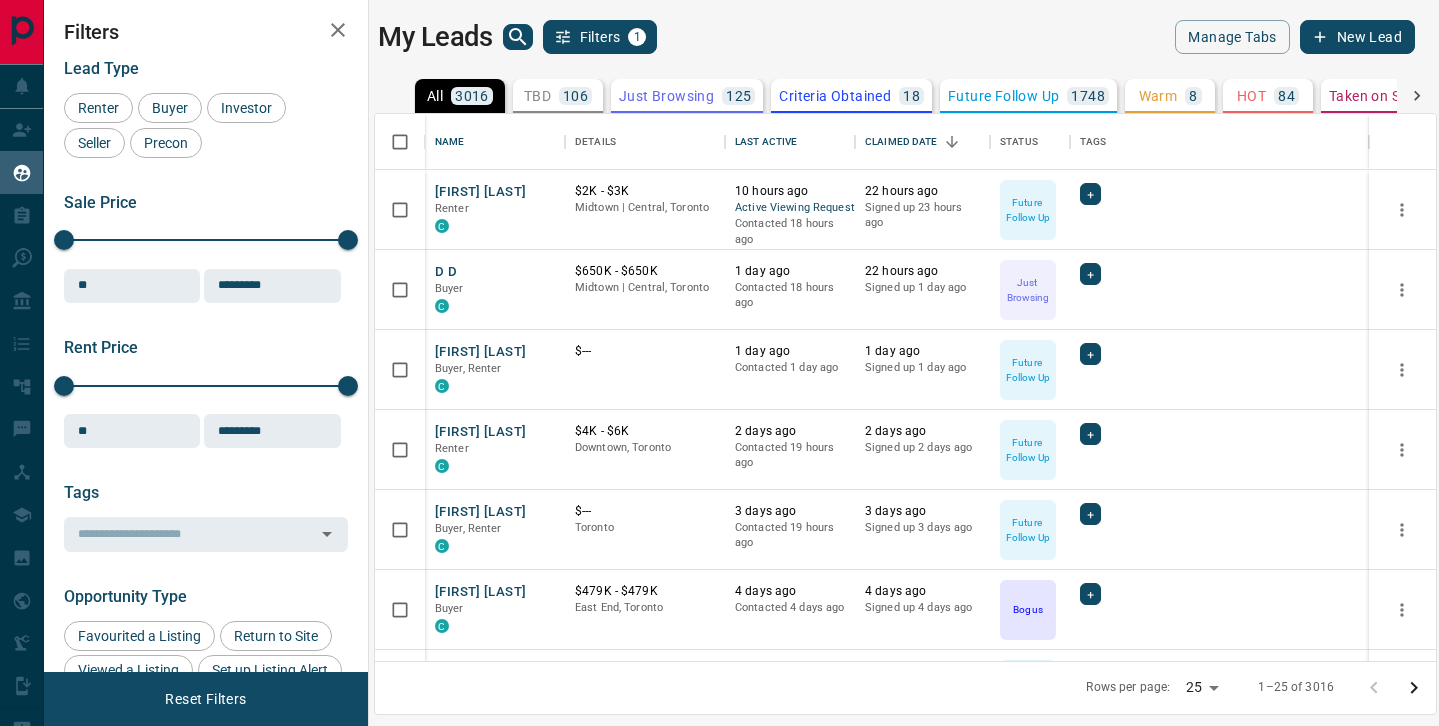 scroll, scrollTop: 0, scrollLeft: 0, axis: both 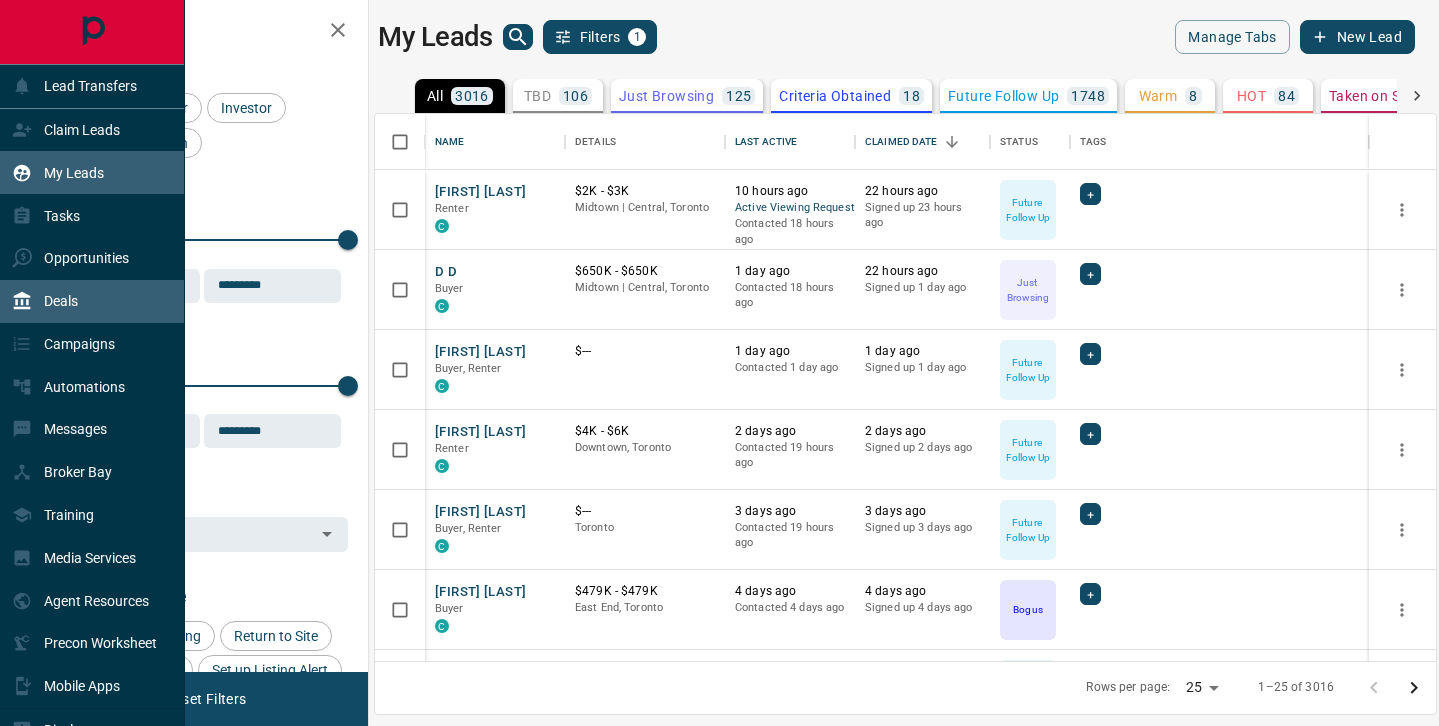 click on "Deals" at bounding box center [61, 301] 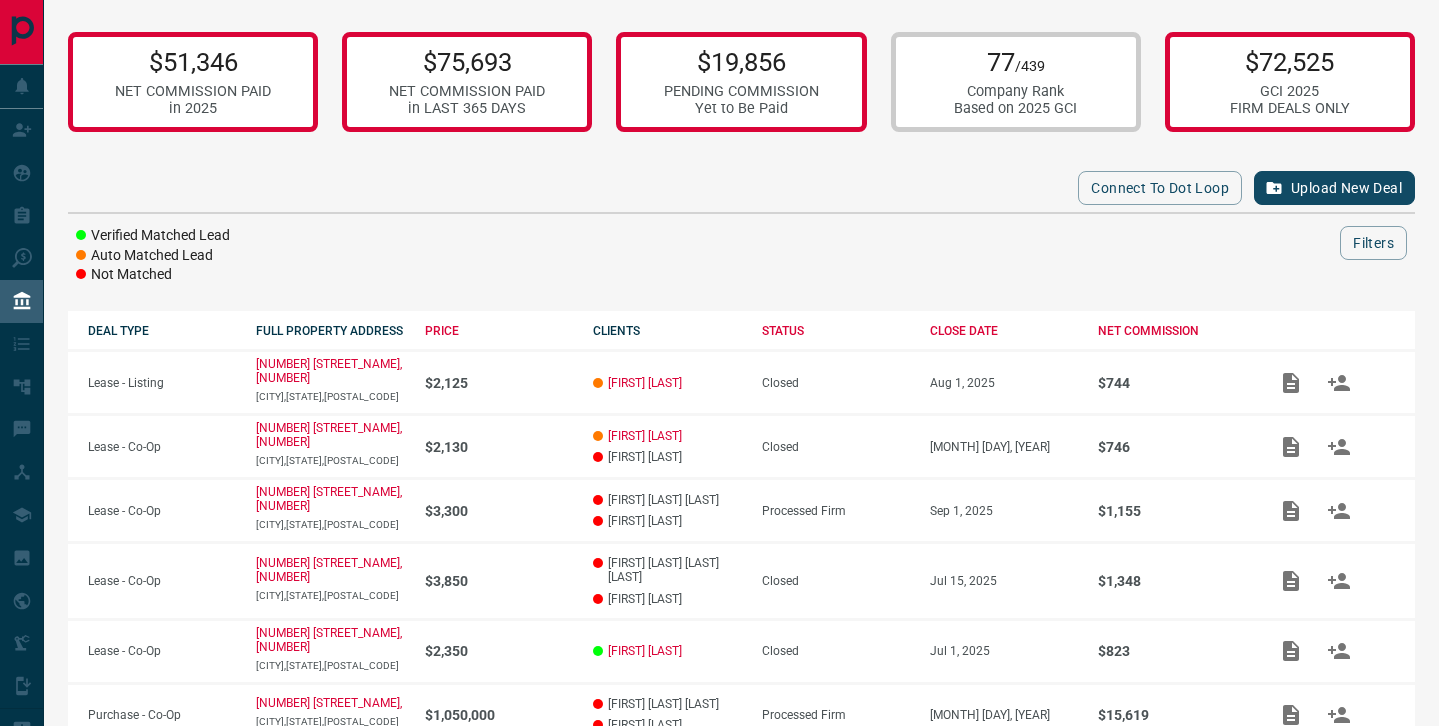 click on "Upload New Deal" at bounding box center [1334, 188] 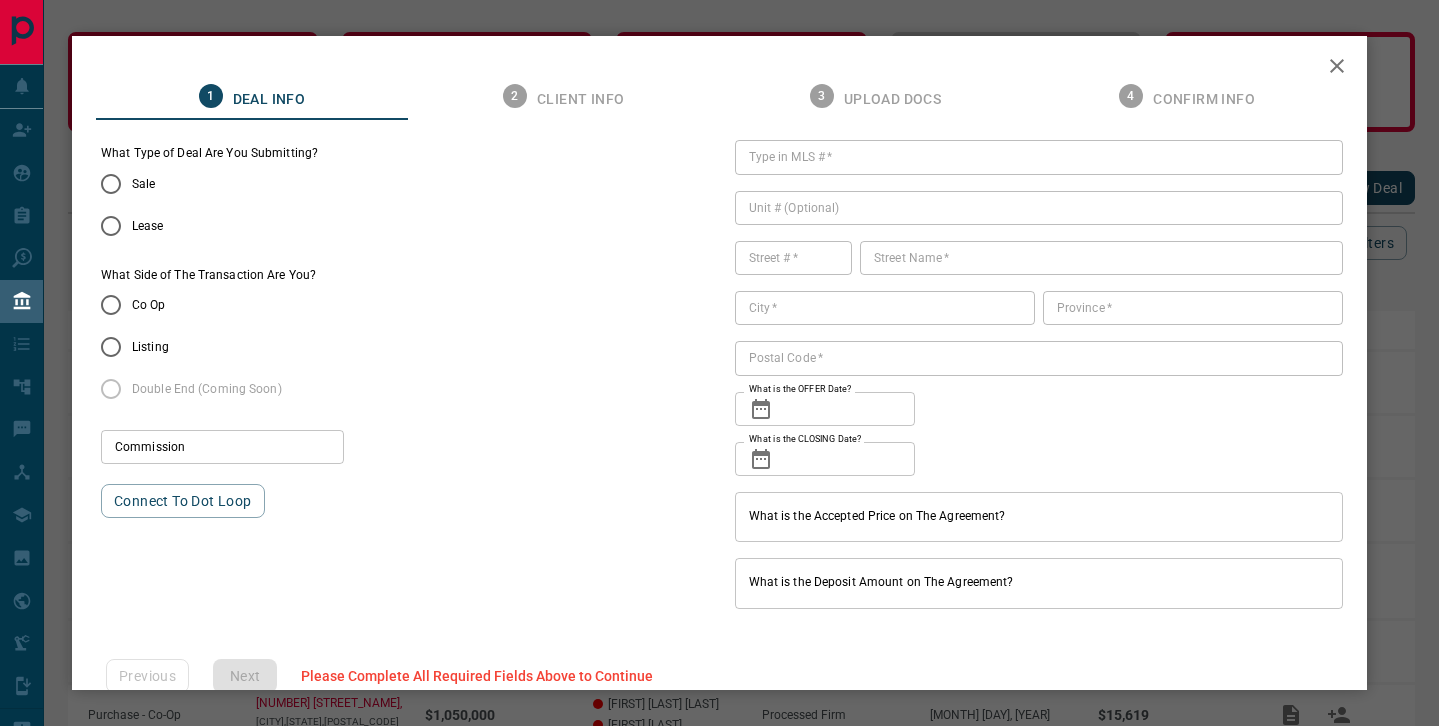 type on "***" 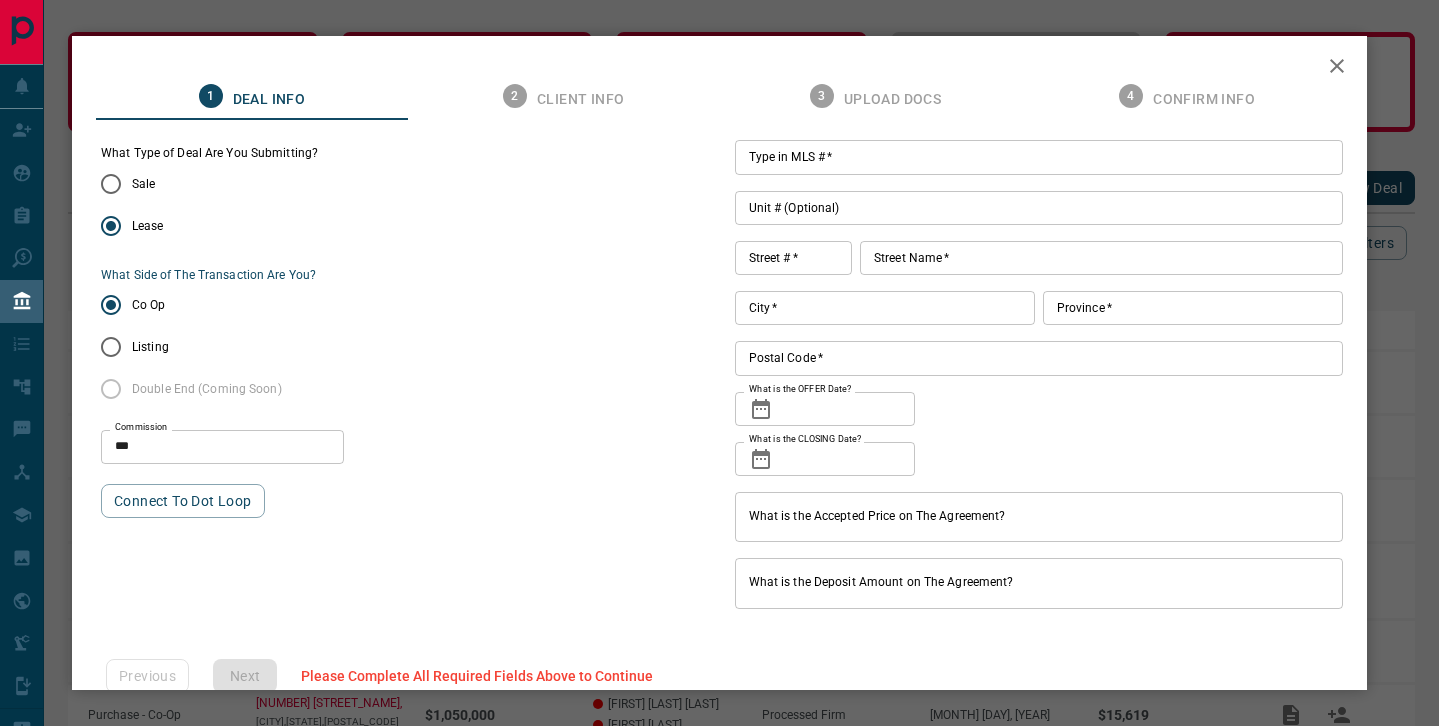 click on "Type in MLS #   *" at bounding box center [1039, 157] 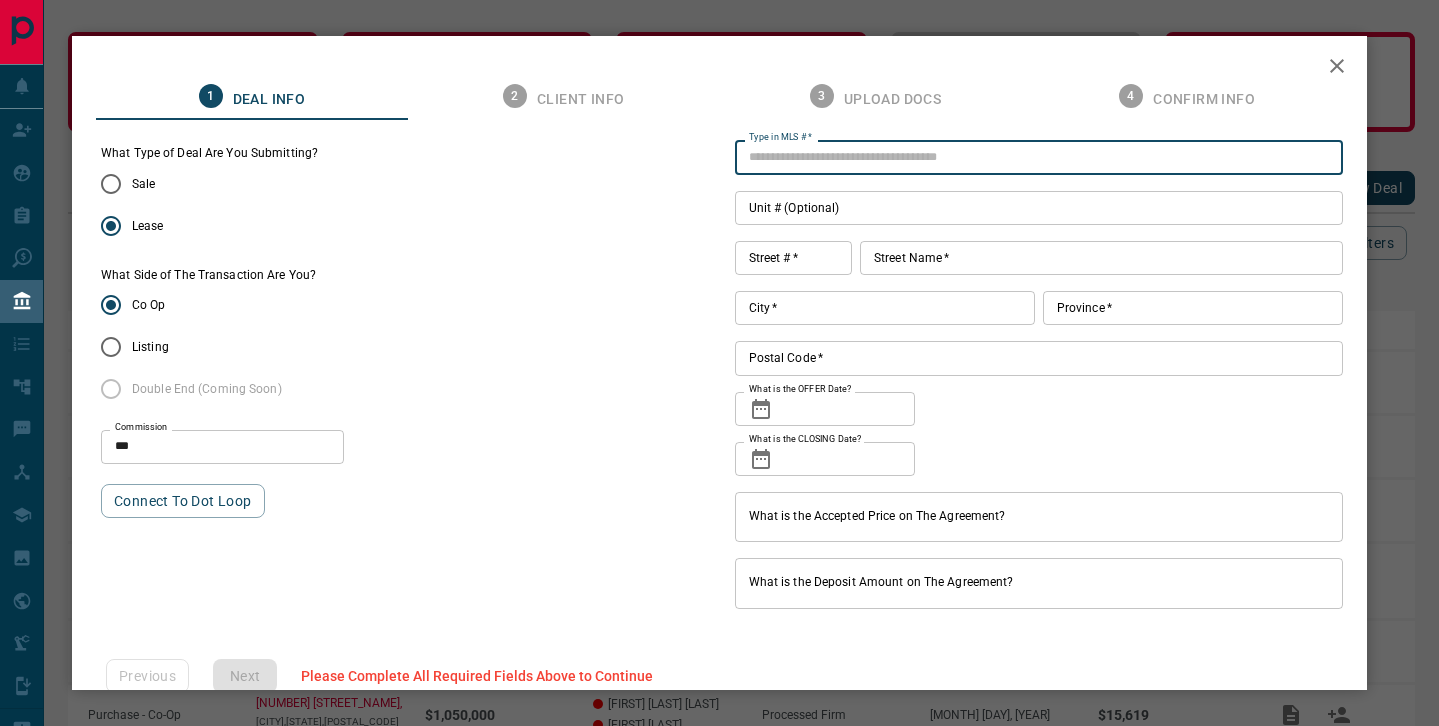 paste on "*********" 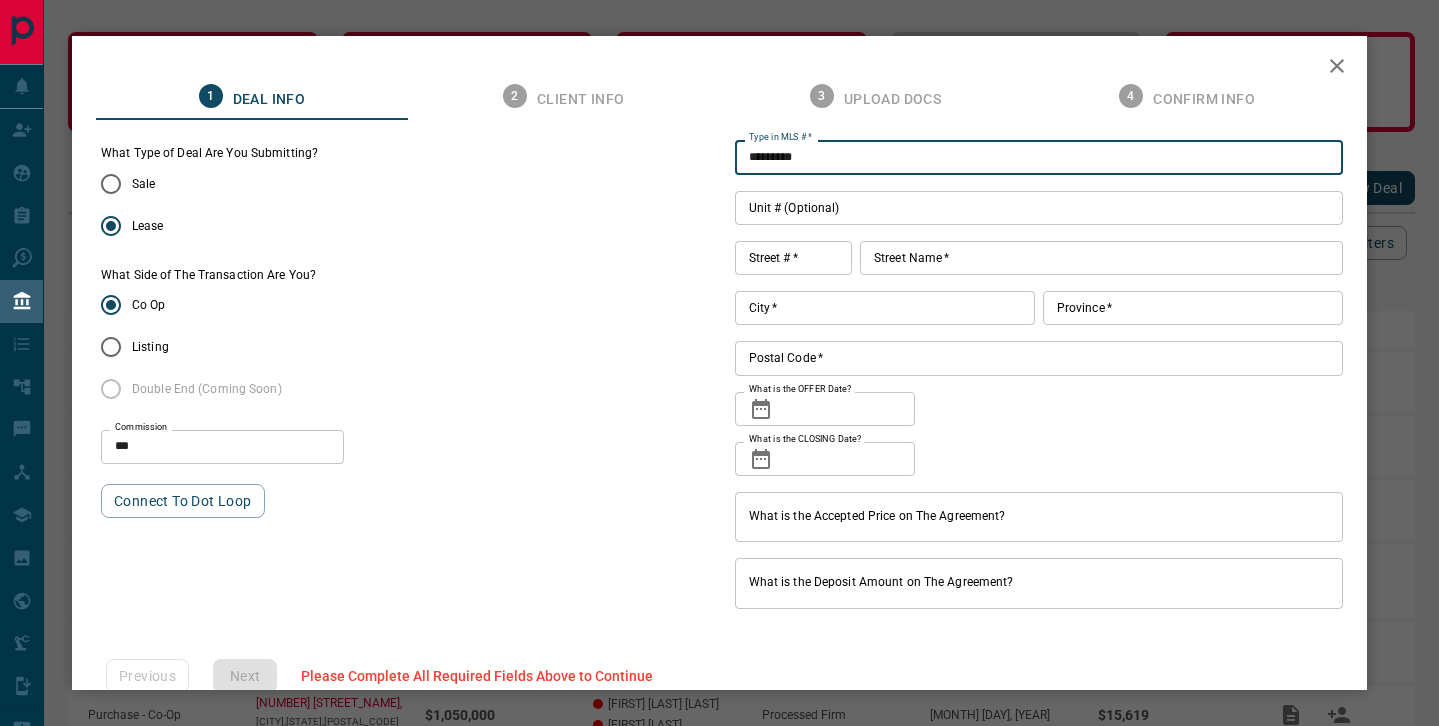 type on "*********" 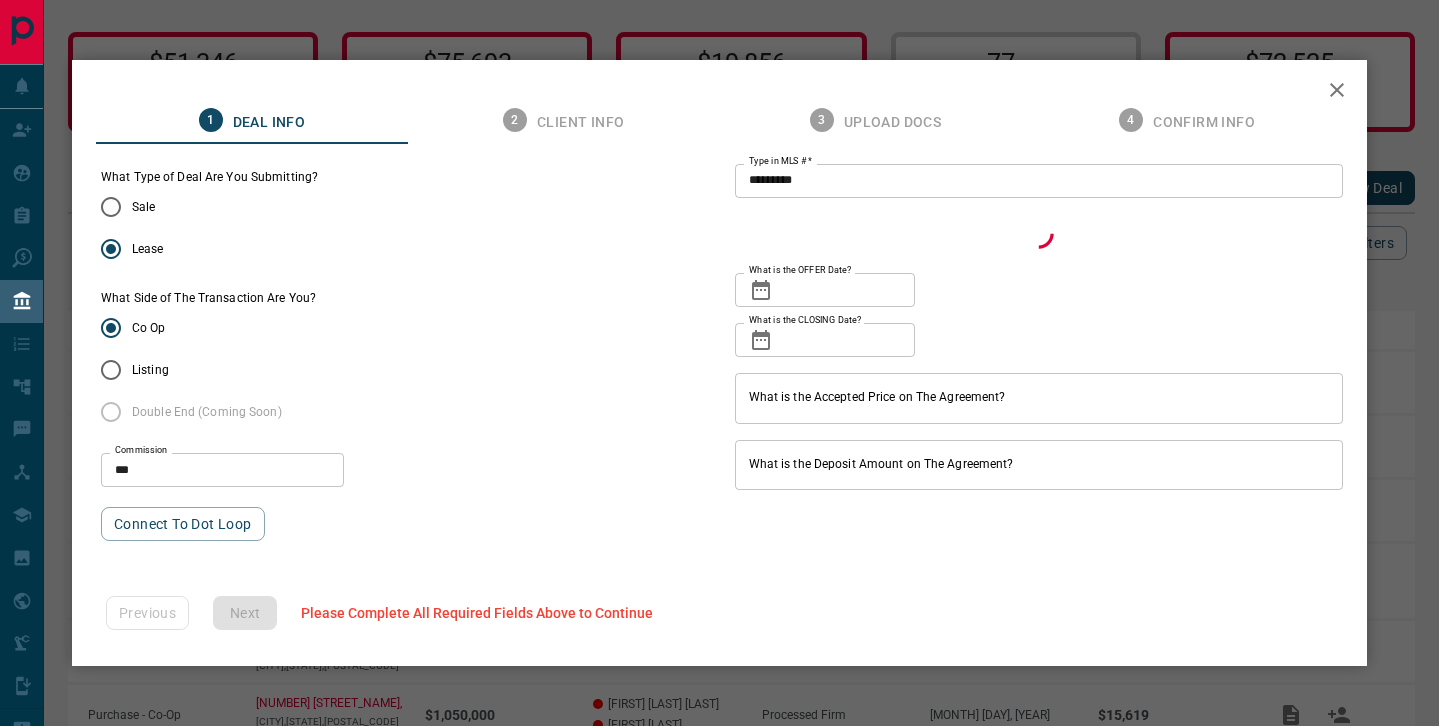 click on "Type in MLS #   * ********* Type in MLS #   * What is the OFFER Date? ​ What is the OFFER Date? What is the CLOSING Date? ​ What is the CLOSING Date? What is the Accepted Price on The Agreement? What is the Accepted Price on The Agreement? What is the Deposit Amount on The Agreement? What is the Deposit Amount on The Agreement?" at bounding box center (1039, 355) 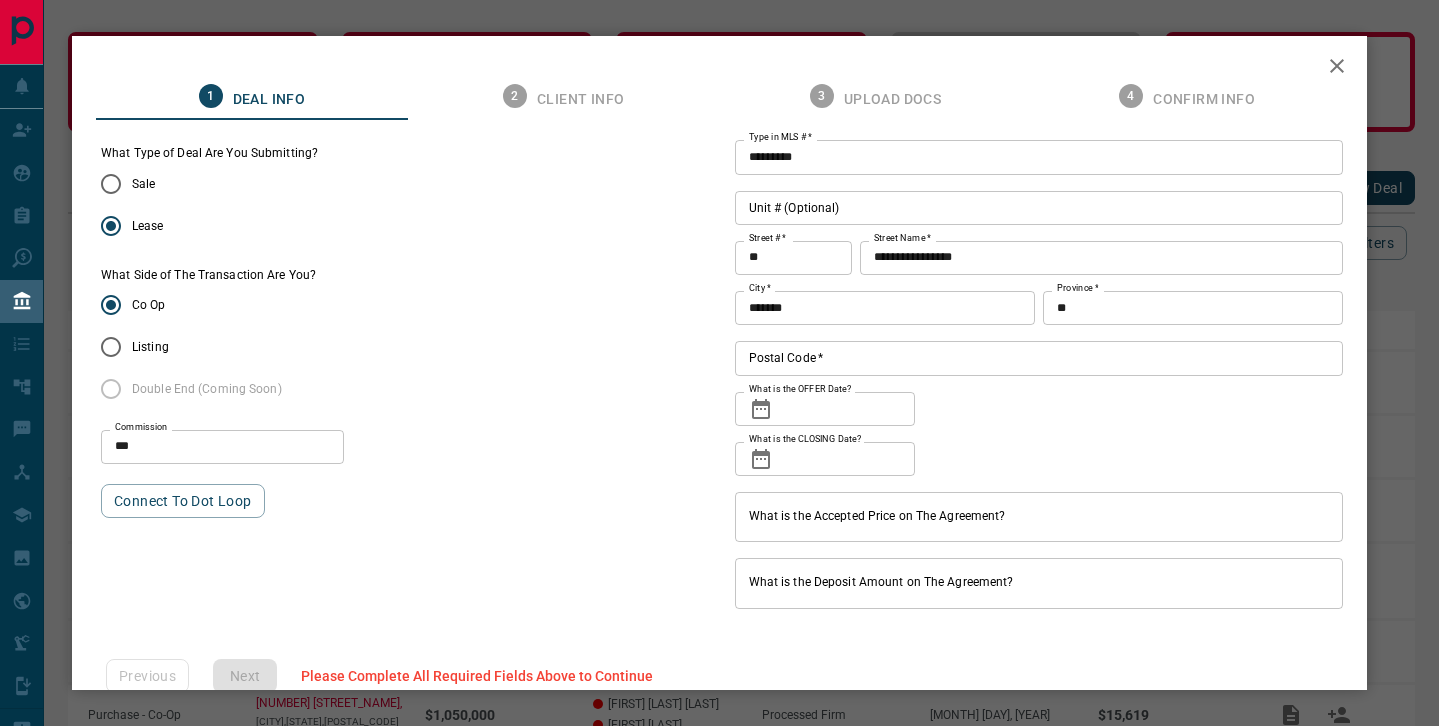 click 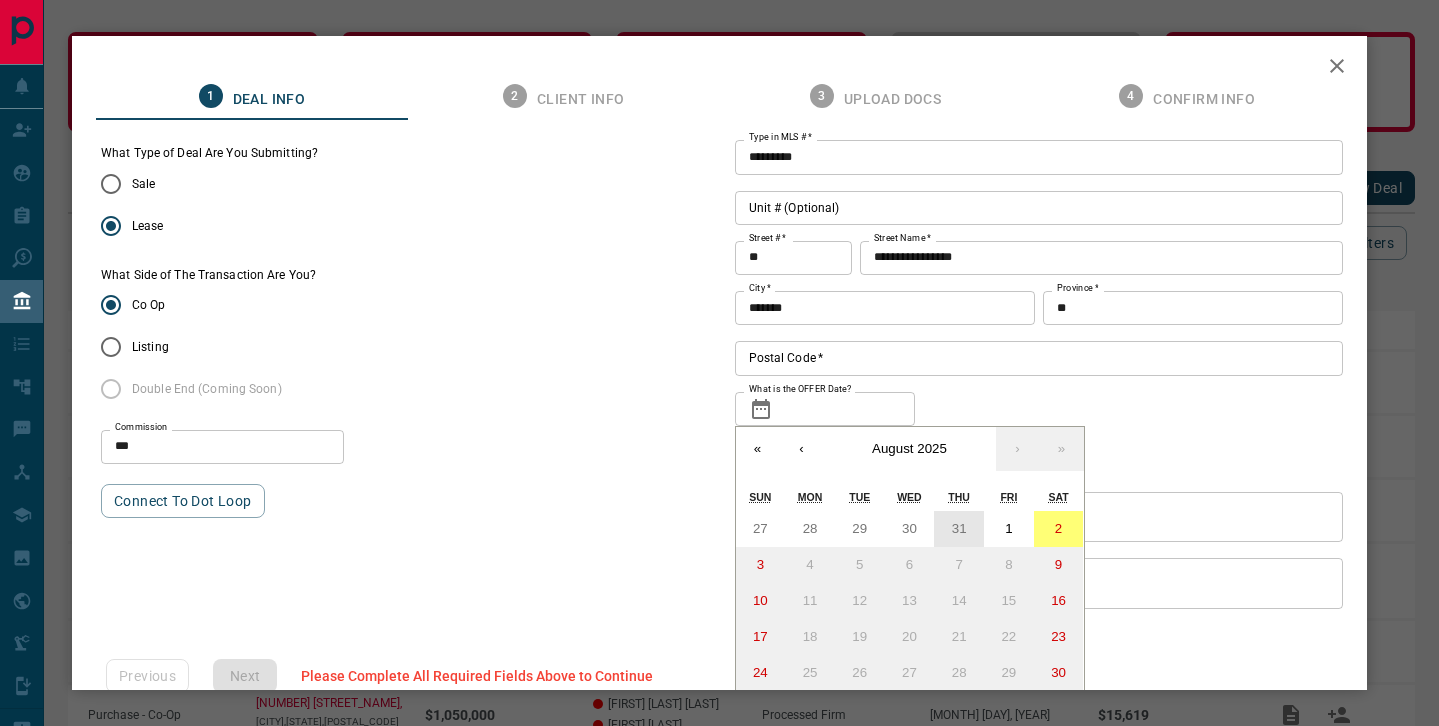 click on "31" at bounding box center [959, 528] 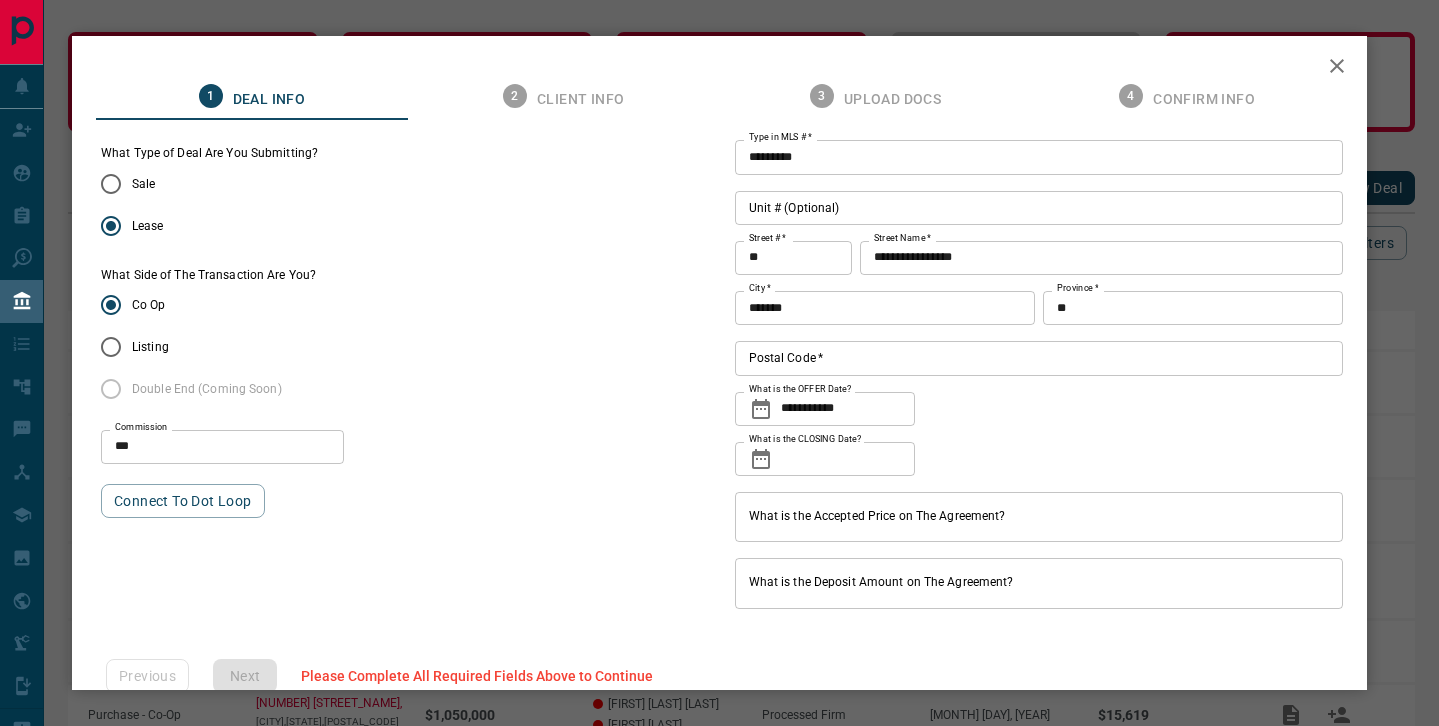 click 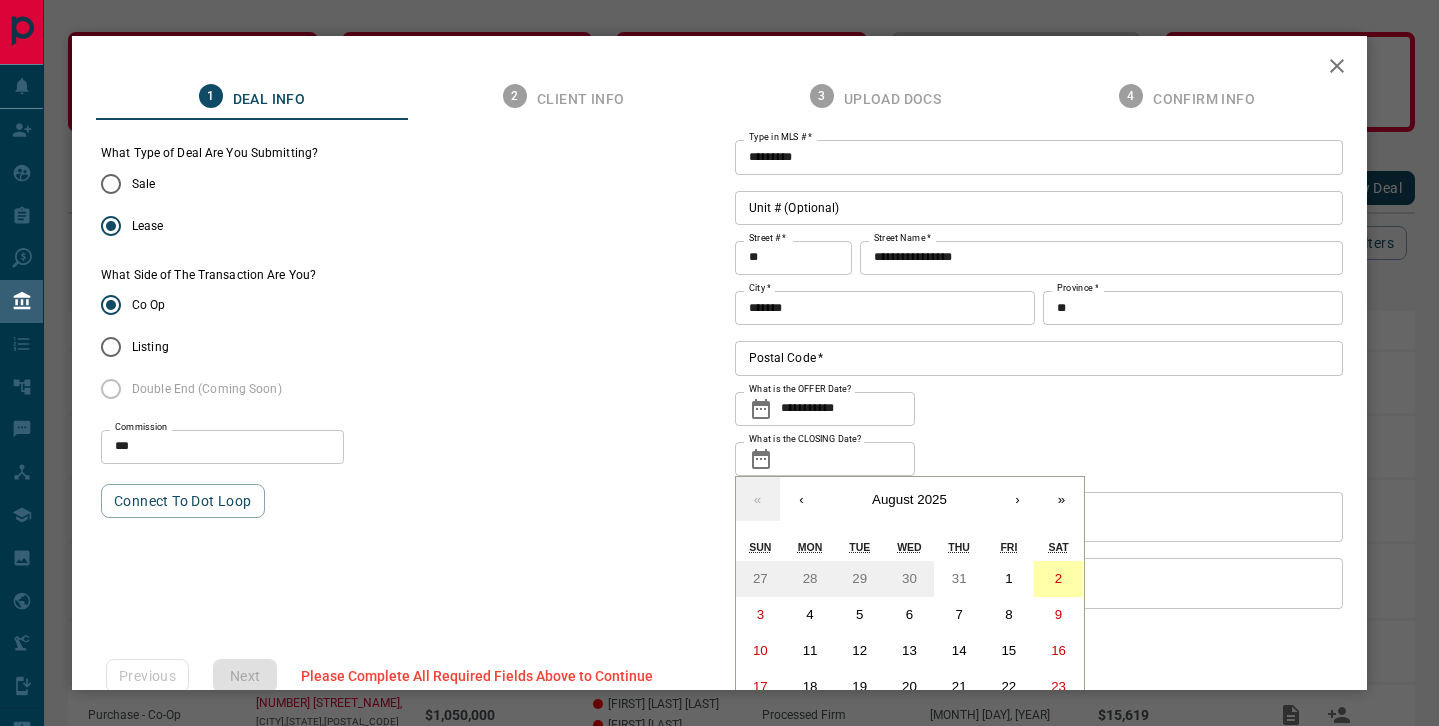 click on "2" at bounding box center (1059, 579) 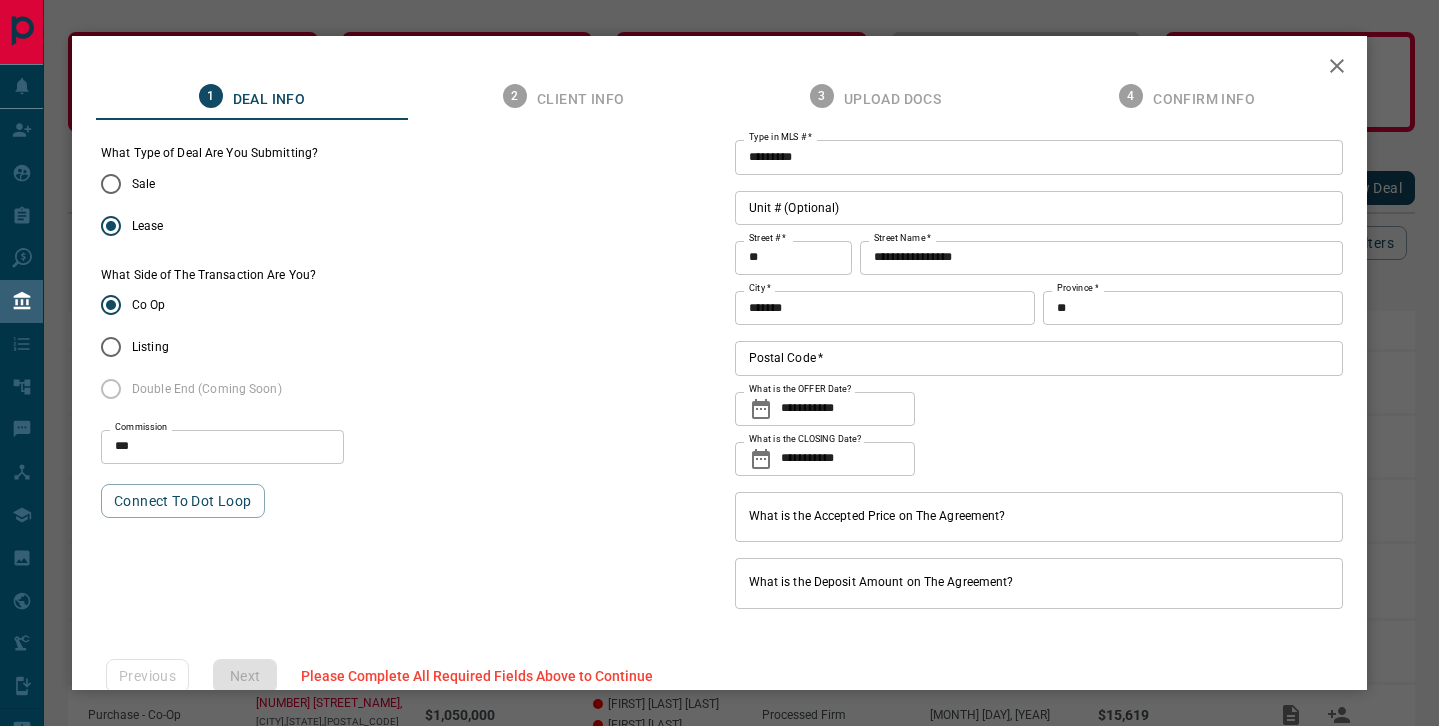 click on "What is the Accepted Price on The Agreement?" at bounding box center (1039, 517) 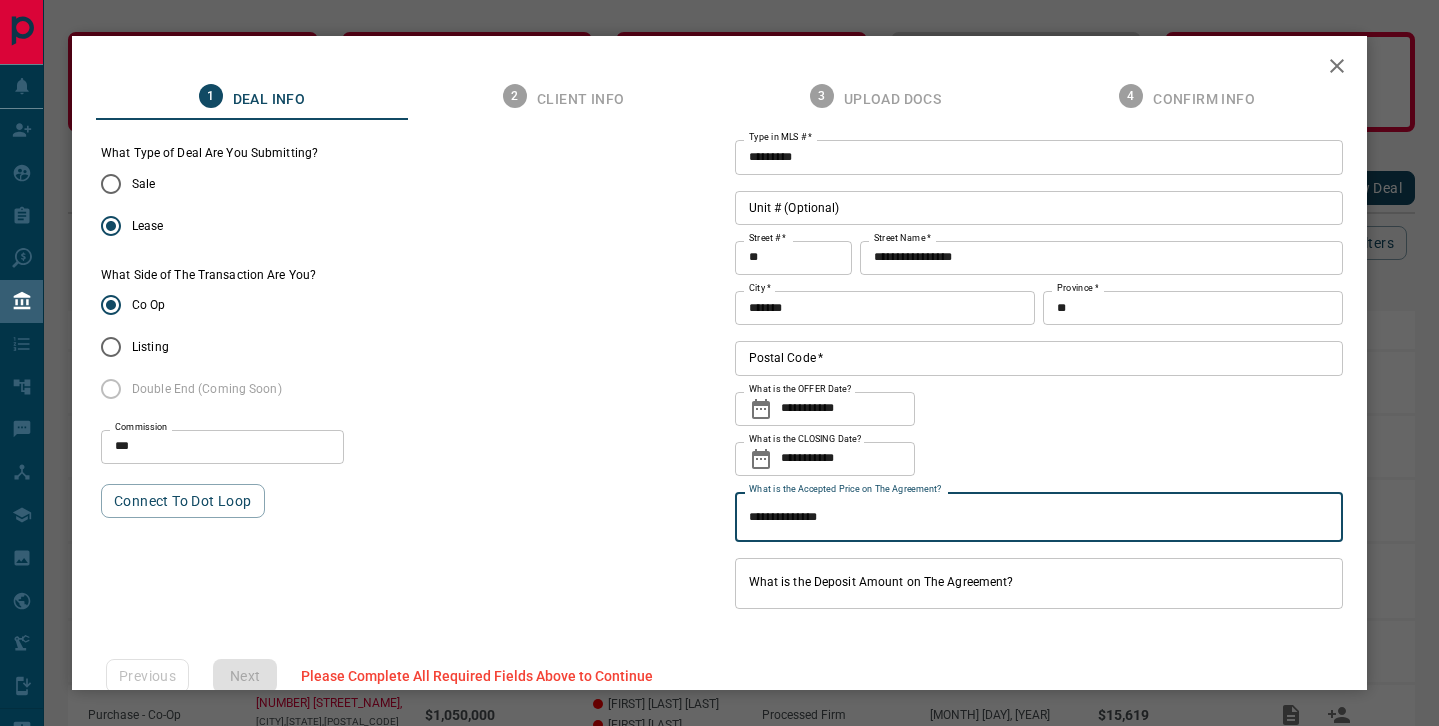 type on "**********" 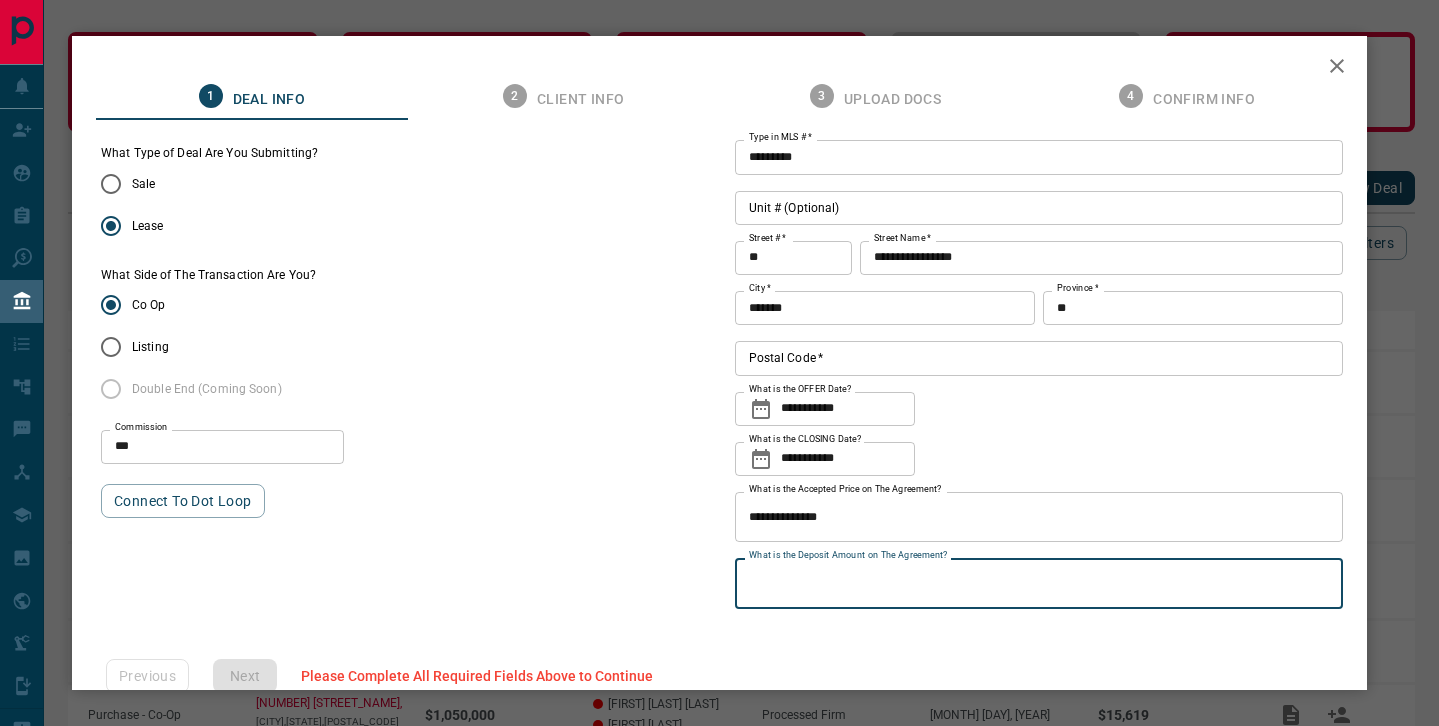 click on "What is the Deposit Amount on The Agreement?" at bounding box center [1039, 583] 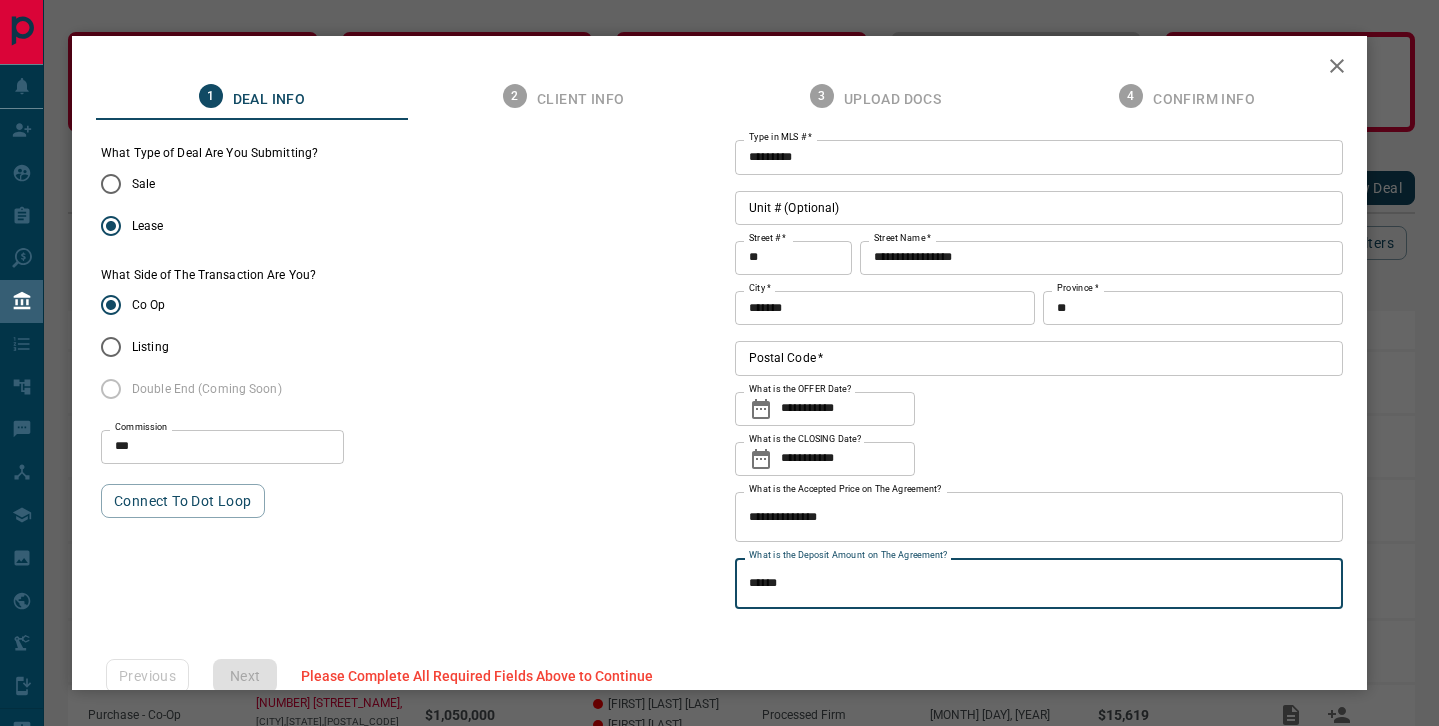scroll, scrollTop: 39, scrollLeft: 0, axis: vertical 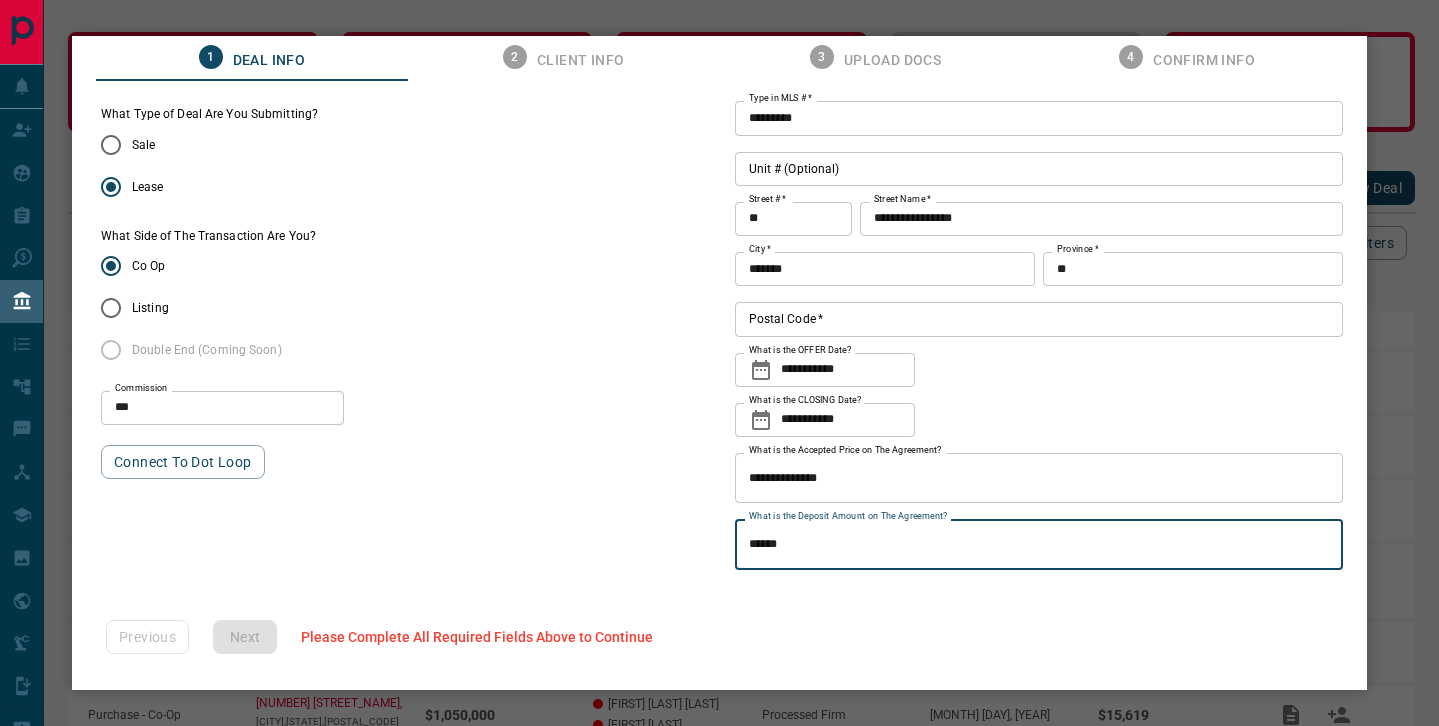 click on "******" at bounding box center [1039, 544] 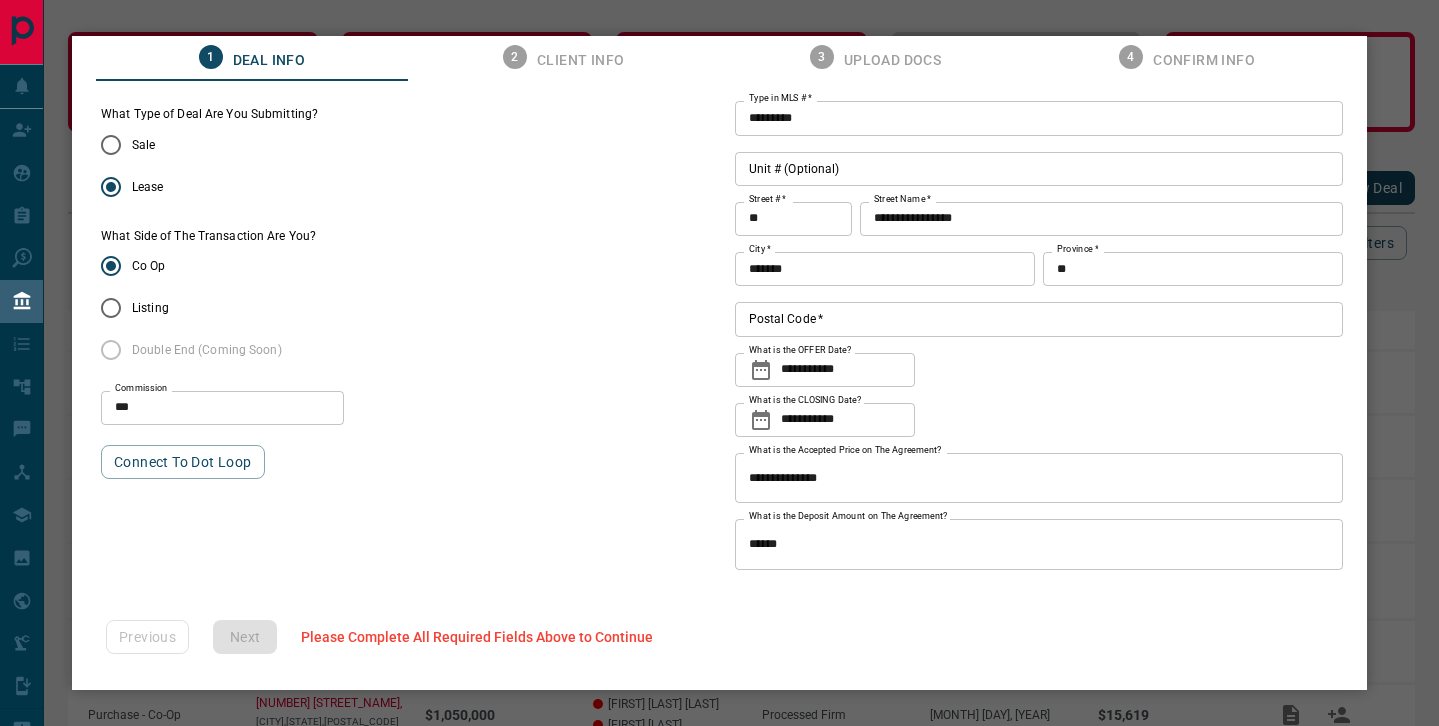 click on "What Type of Deal Are You Submitting? Sale Lease What Side of The Transaction Are You? Co Op Listing Double End (Coming Soon) Commission *** Commission Connect to Dot Loop" at bounding box center (405, 335) 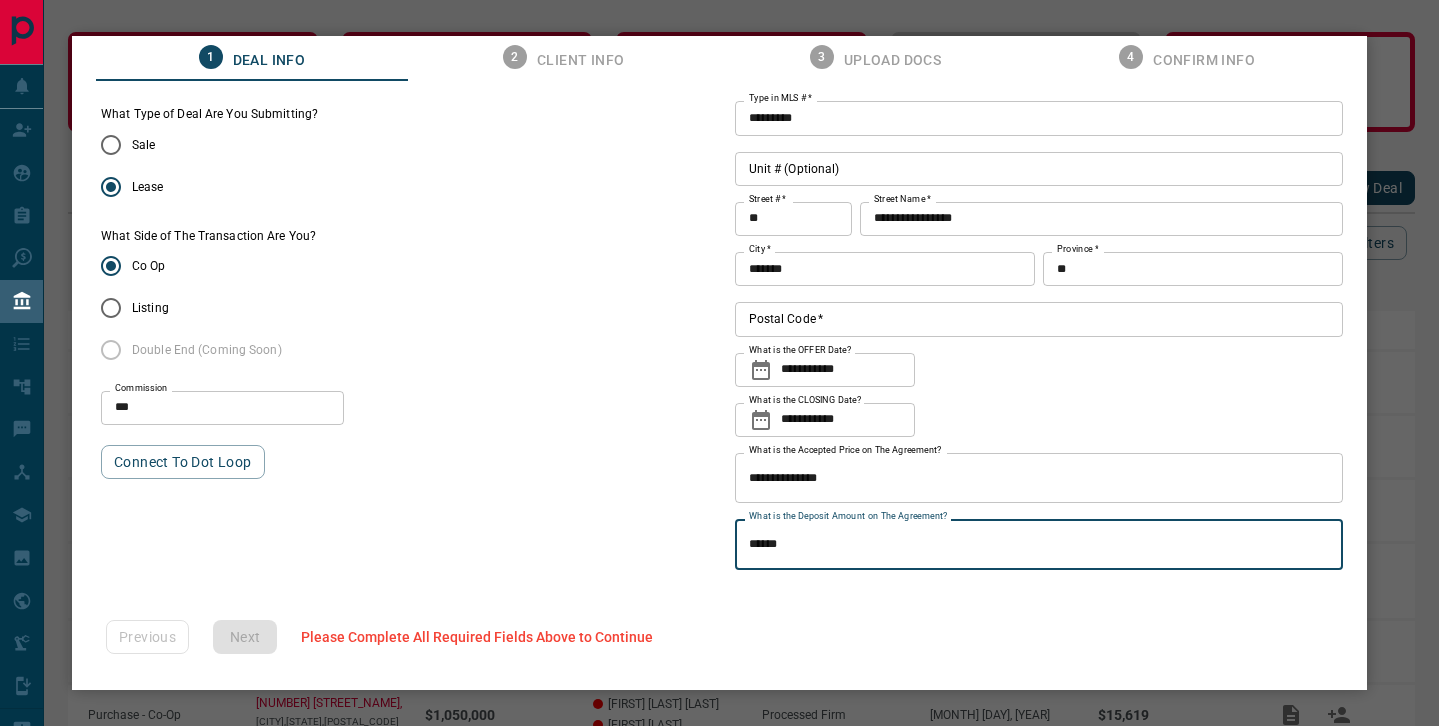 click on "**********" at bounding box center (1039, 478) 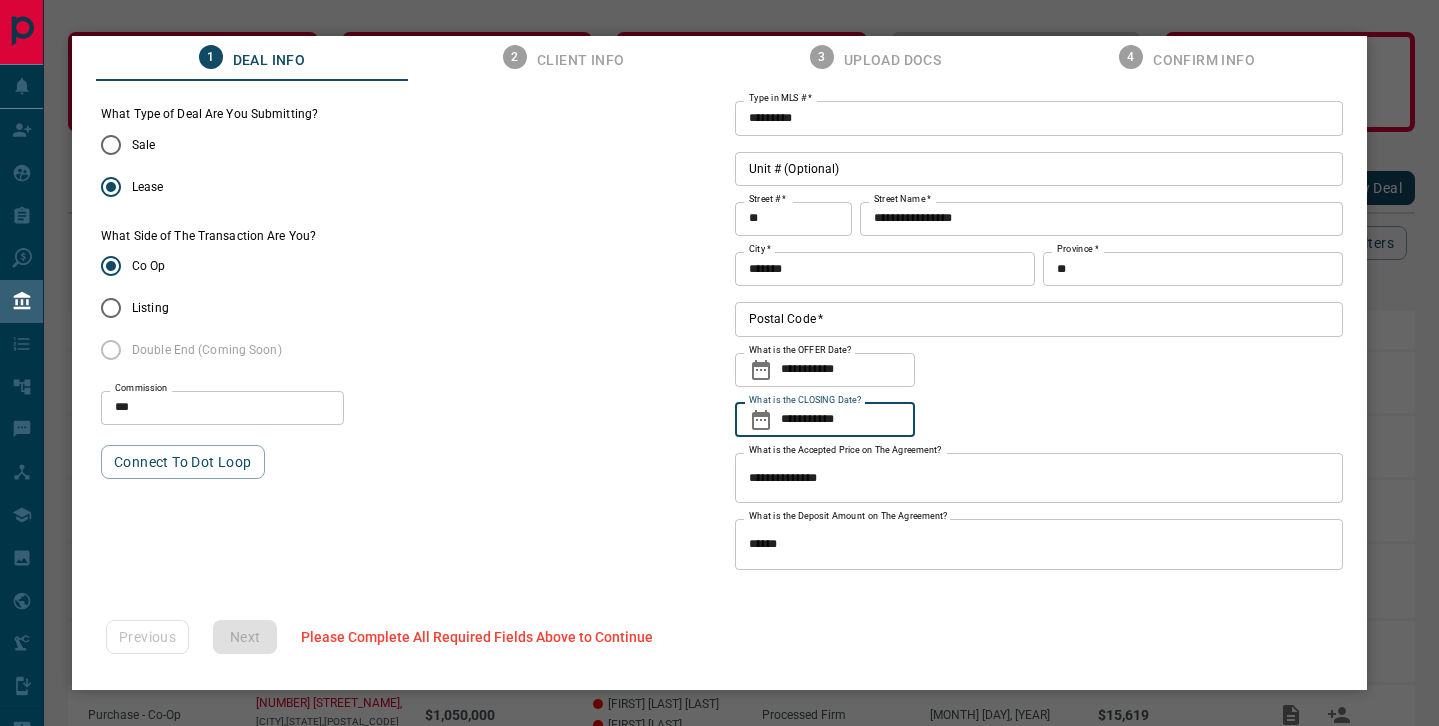 click on "**********" at bounding box center (848, 420) 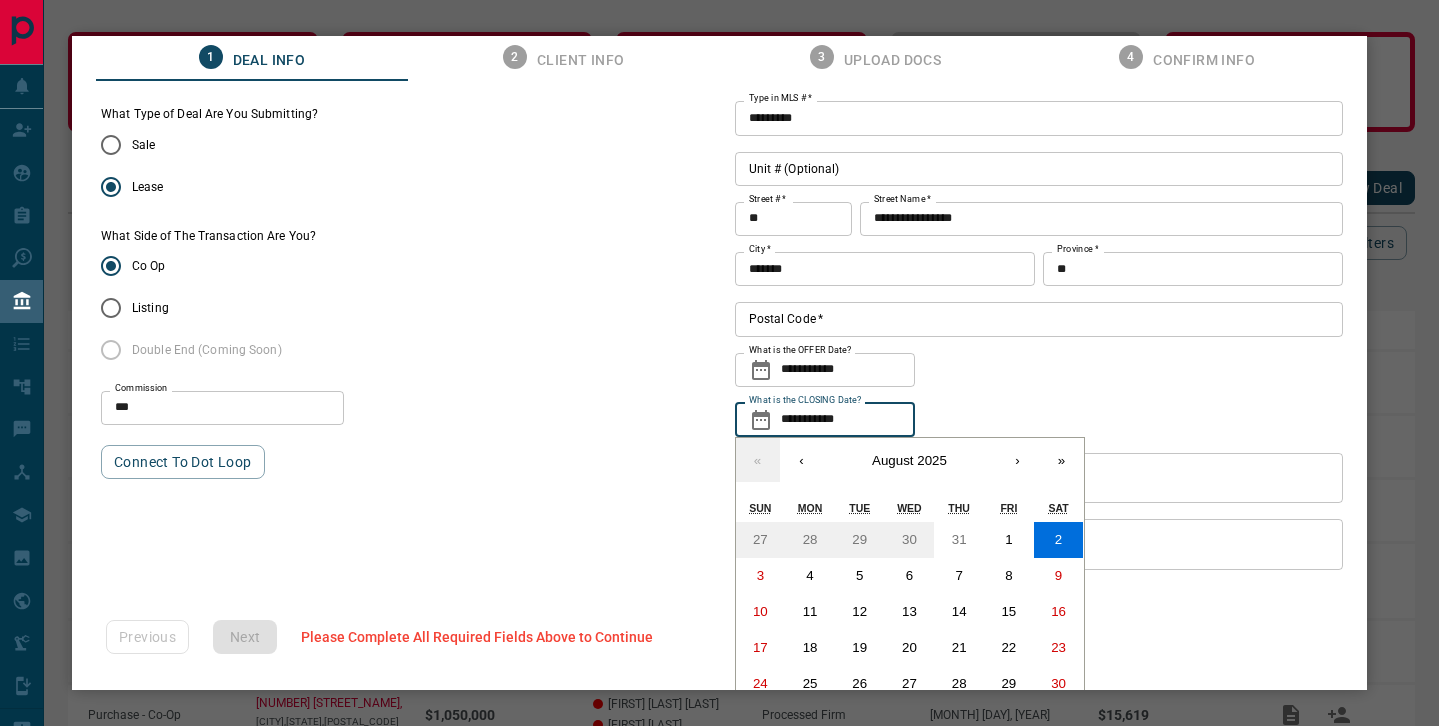 click on "**********" at bounding box center [848, 370] 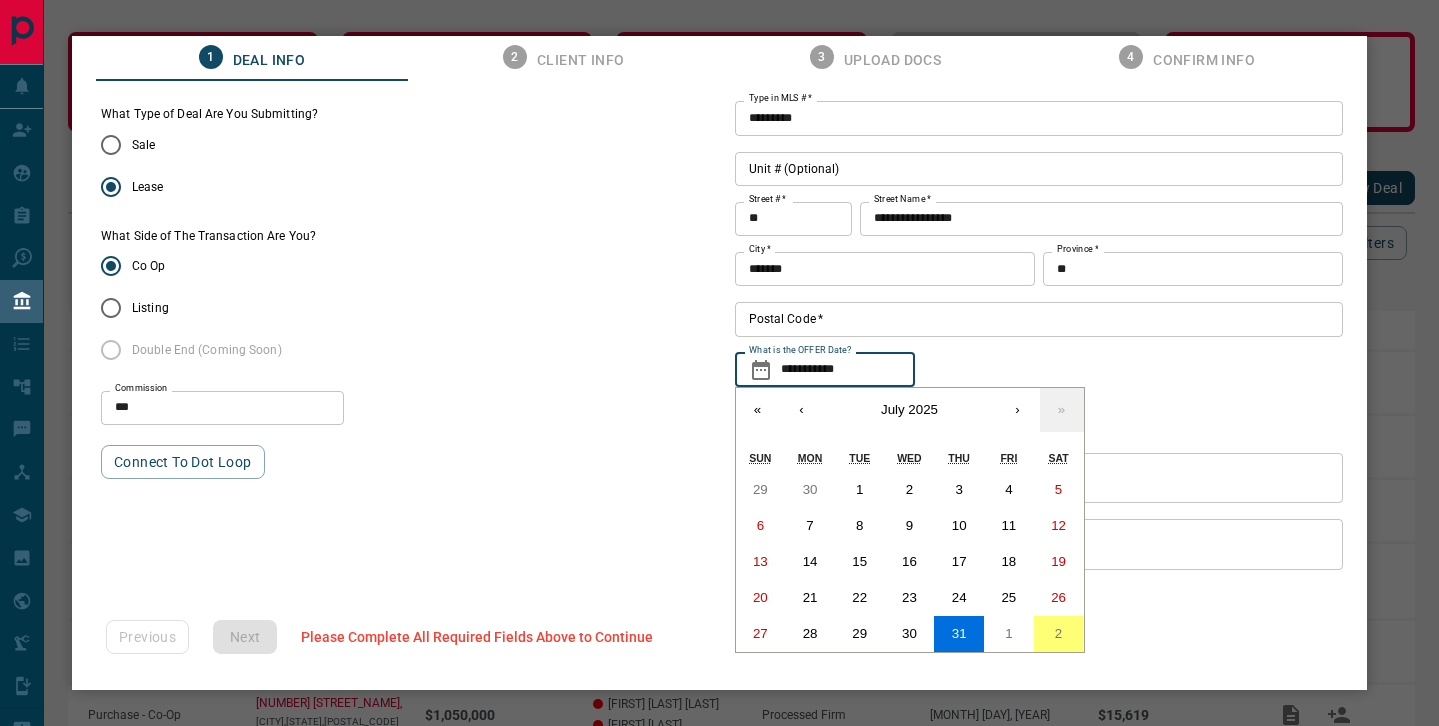 click on "**********" at bounding box center [1039, 335] 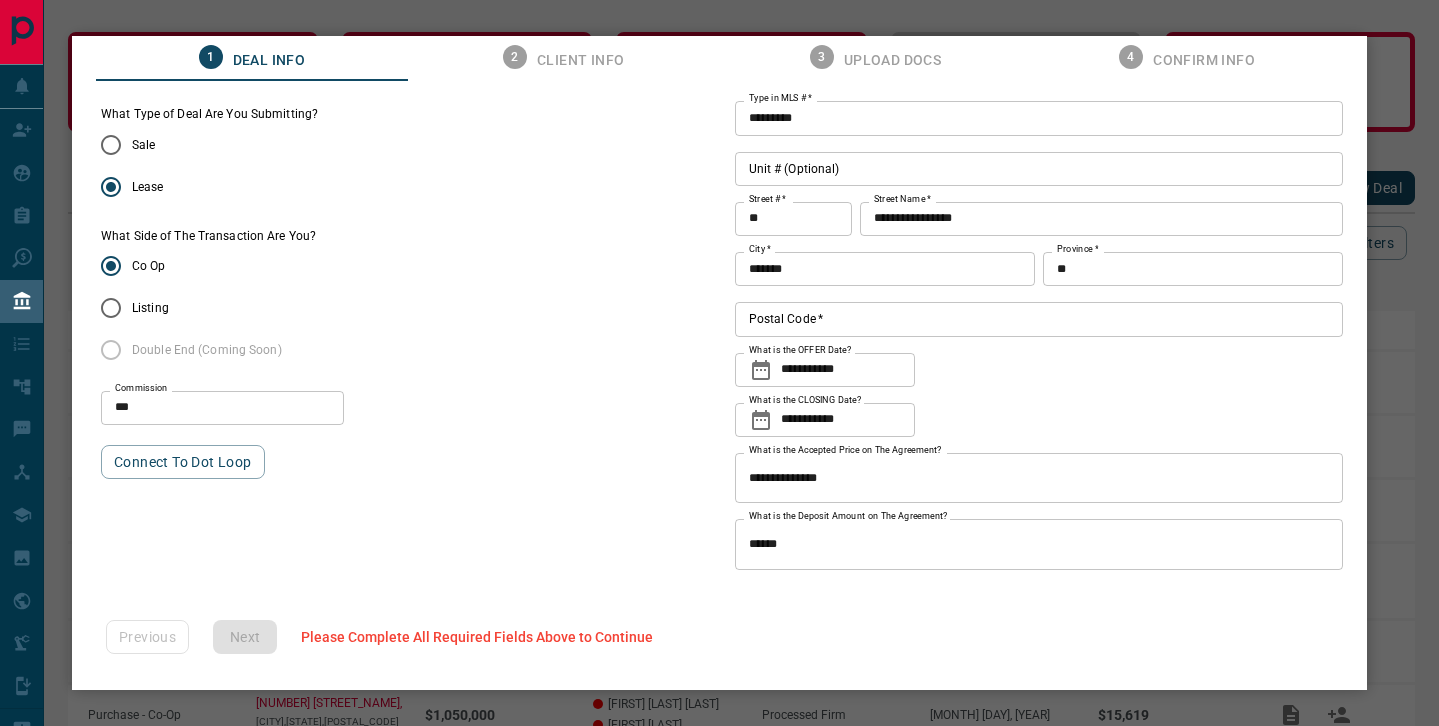 scroll, scrollTop: 0, scrollLeft: 0, axis: both 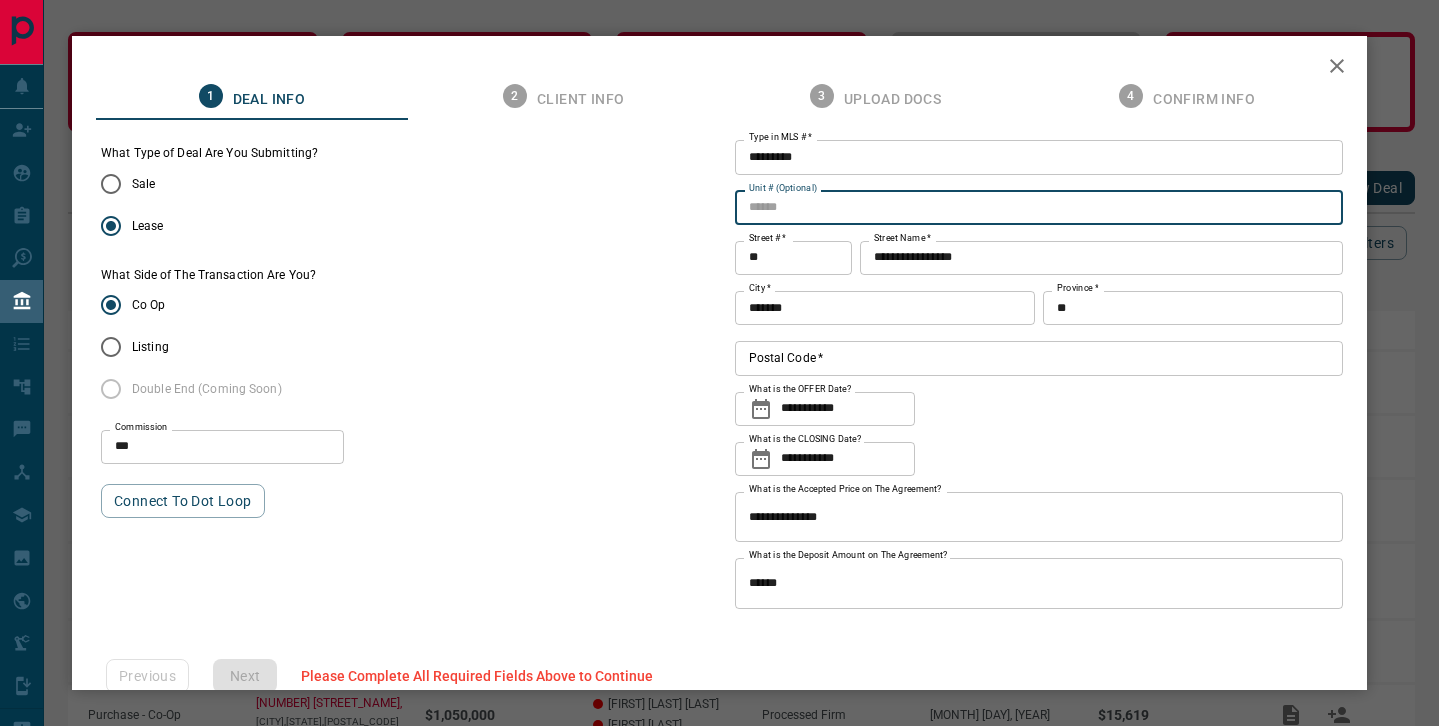 click on "Unit # (Optional)" at bounding box center [1039, 208] 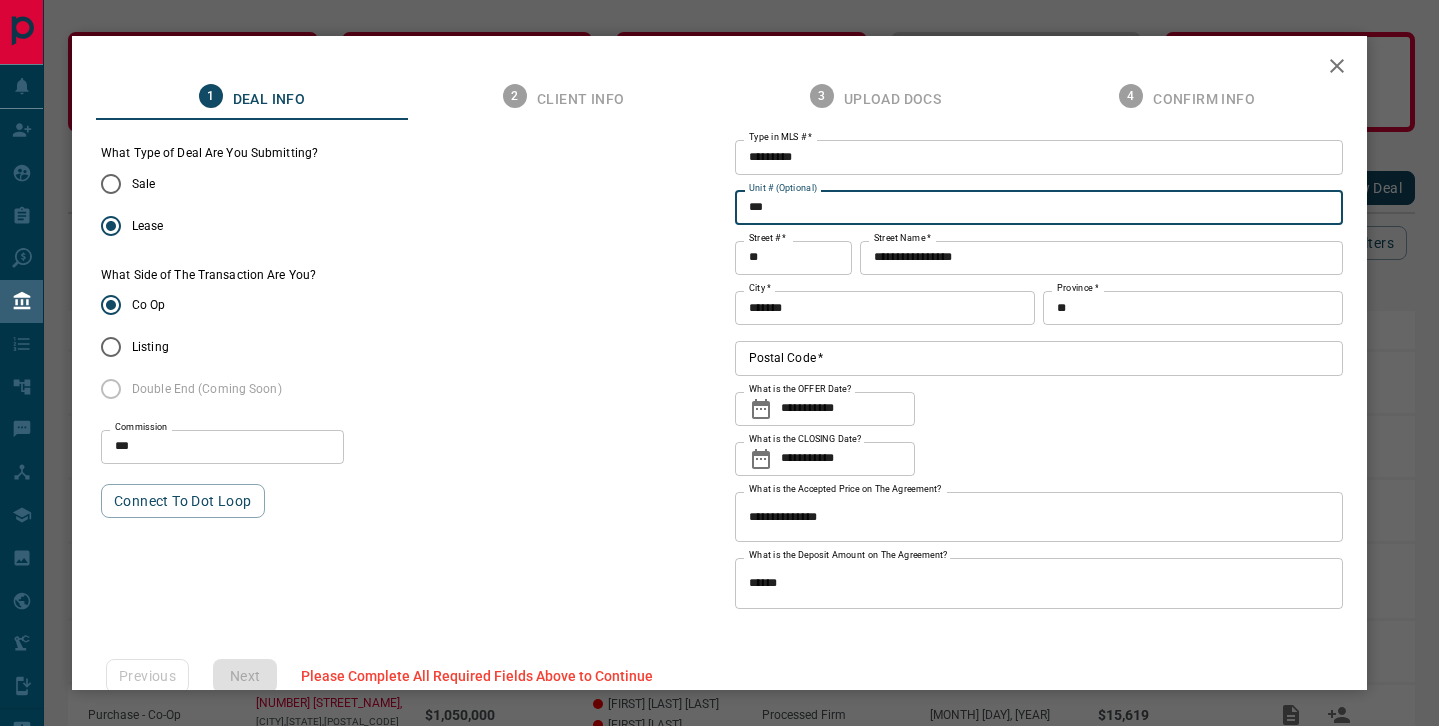 type on "***" 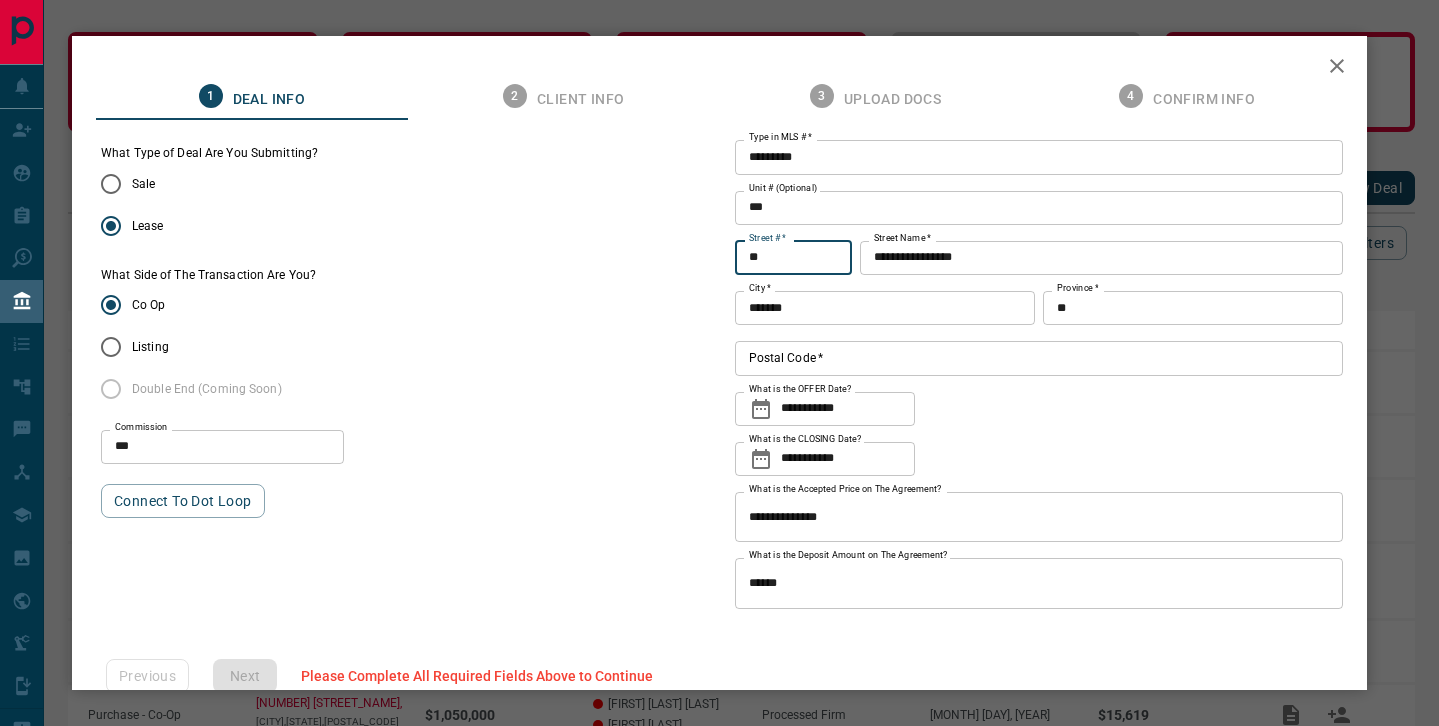 scroll, scrollTop: 39, scrollLeft: 0, axis: vertical 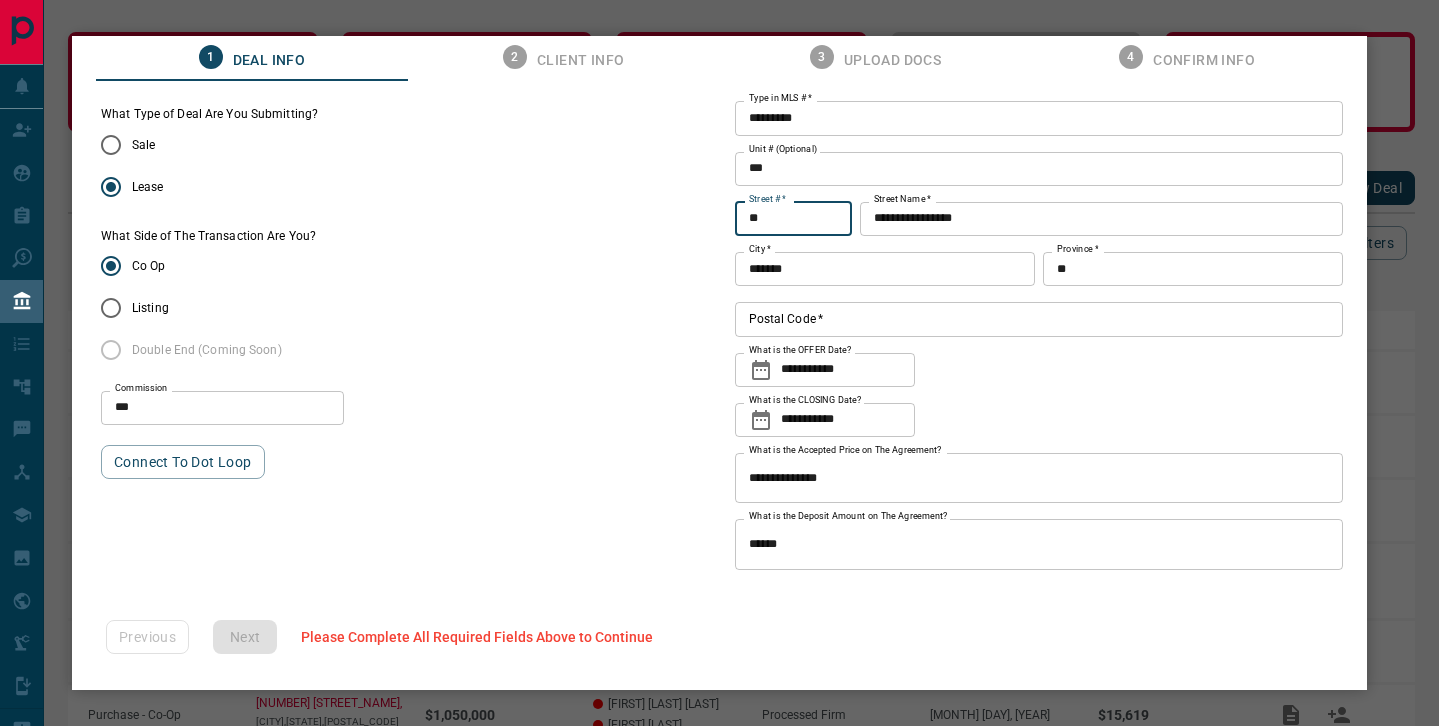 click on "Postal Code   *" at bounding box center (1039, 319) 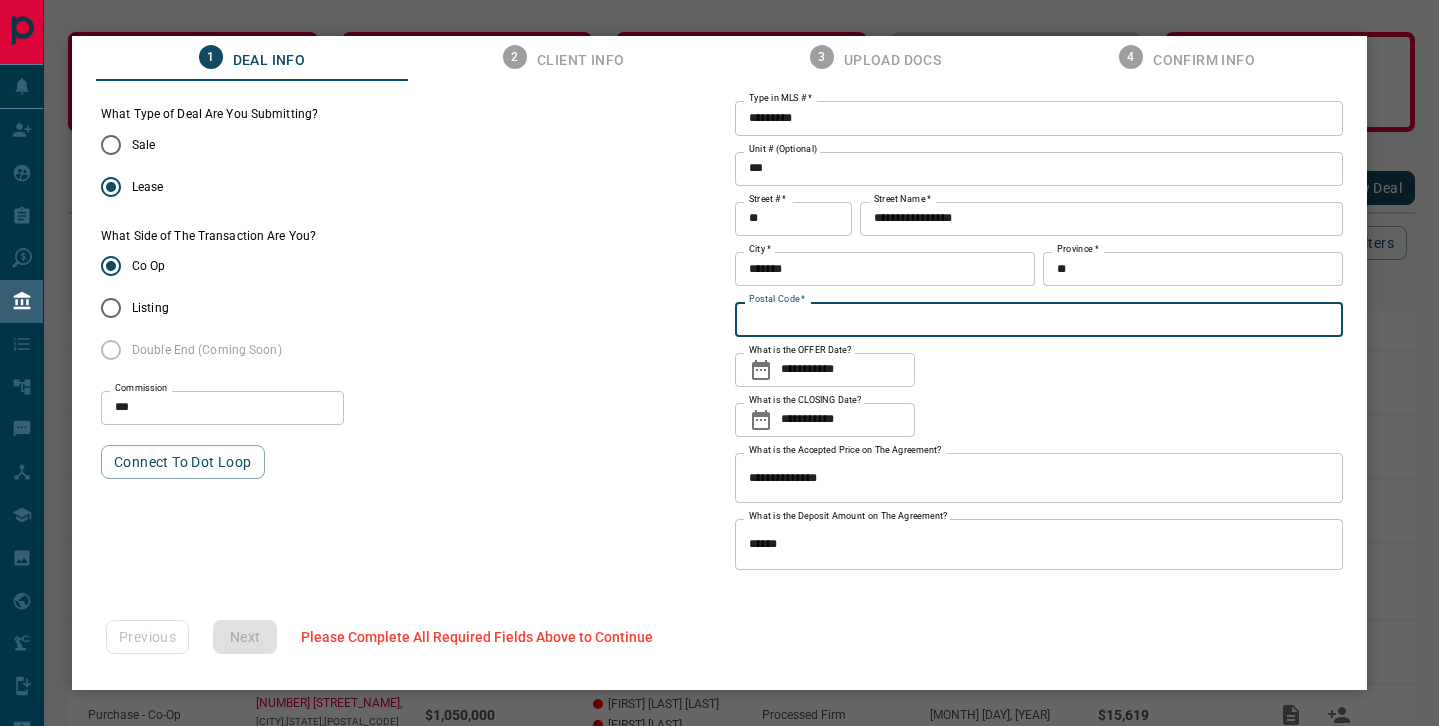 scroll, scrollTop: 38, scrollLeft: 0, axis: vertical 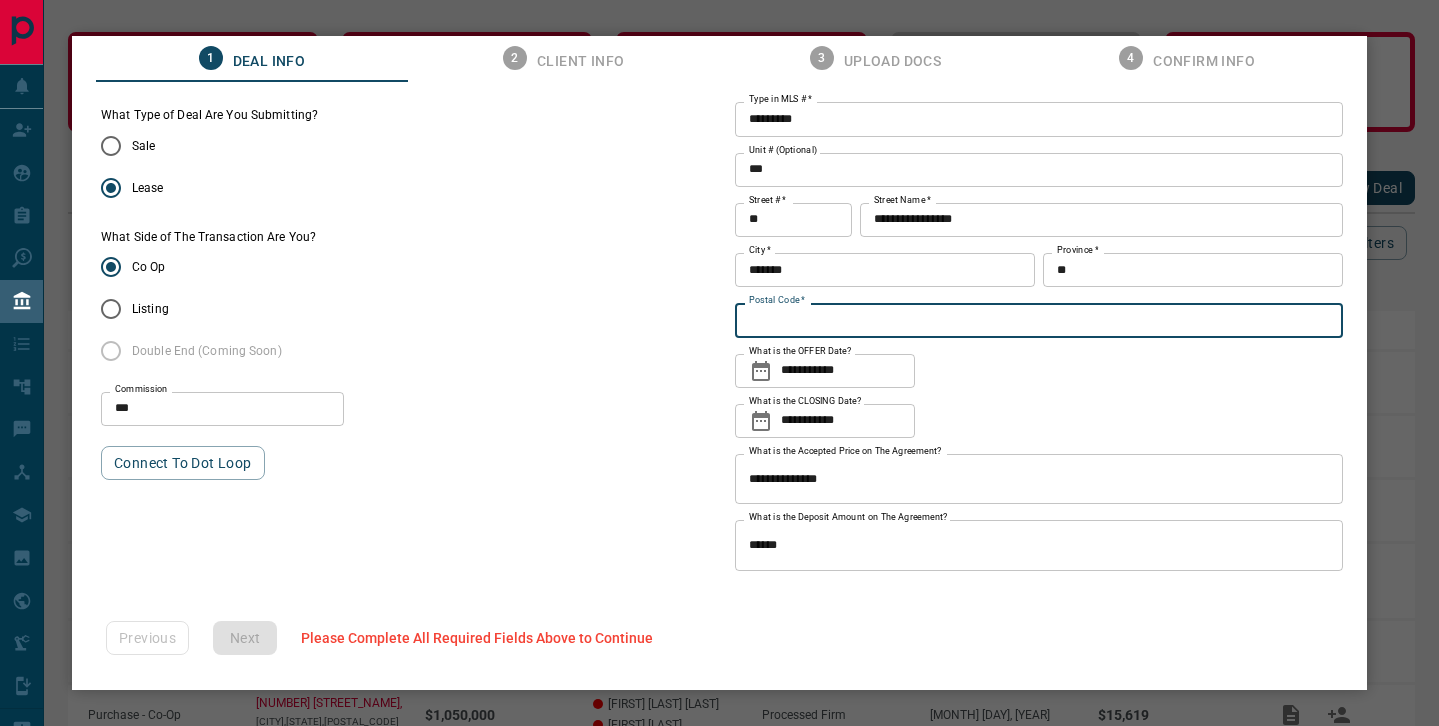 click on "**********" at bounding box center [848, 371] 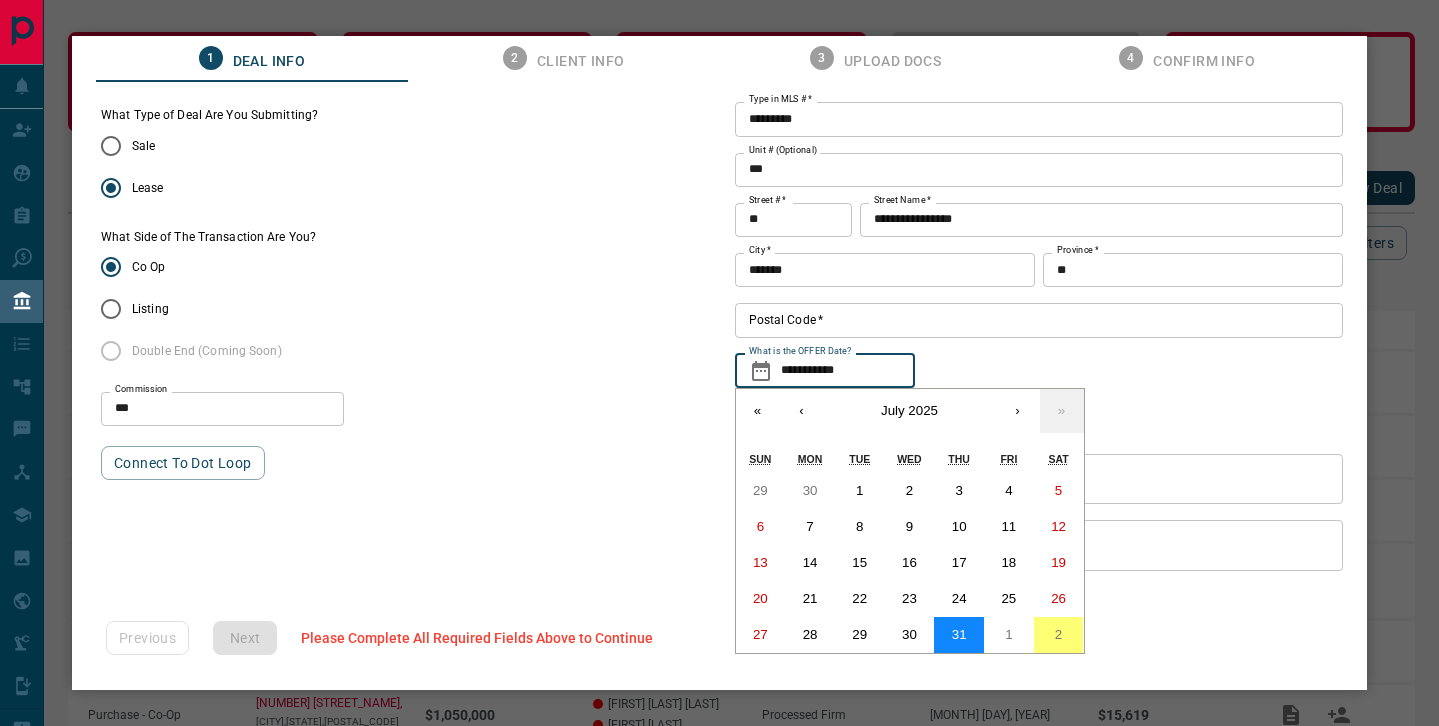click on "31" at bounding box center (959, 635) 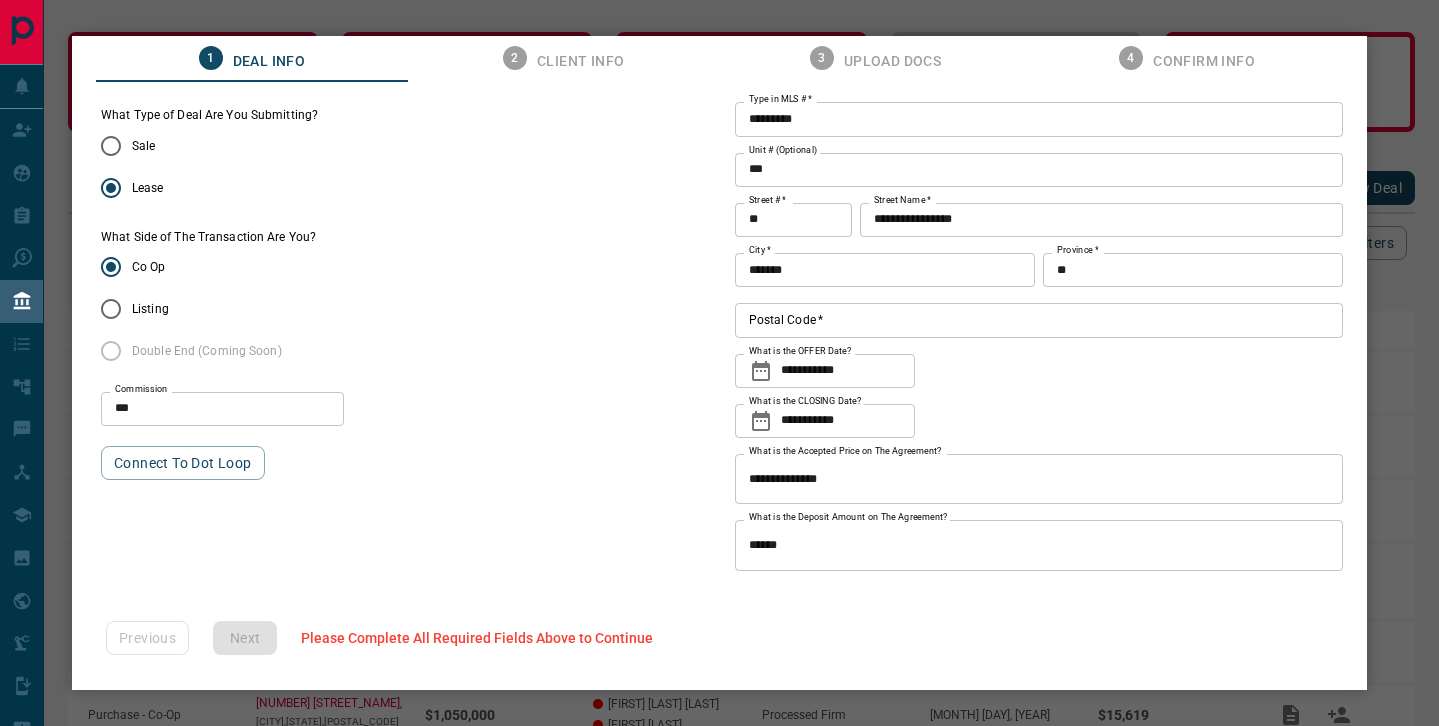 click on "**********" at bounding box center [1039, 479] 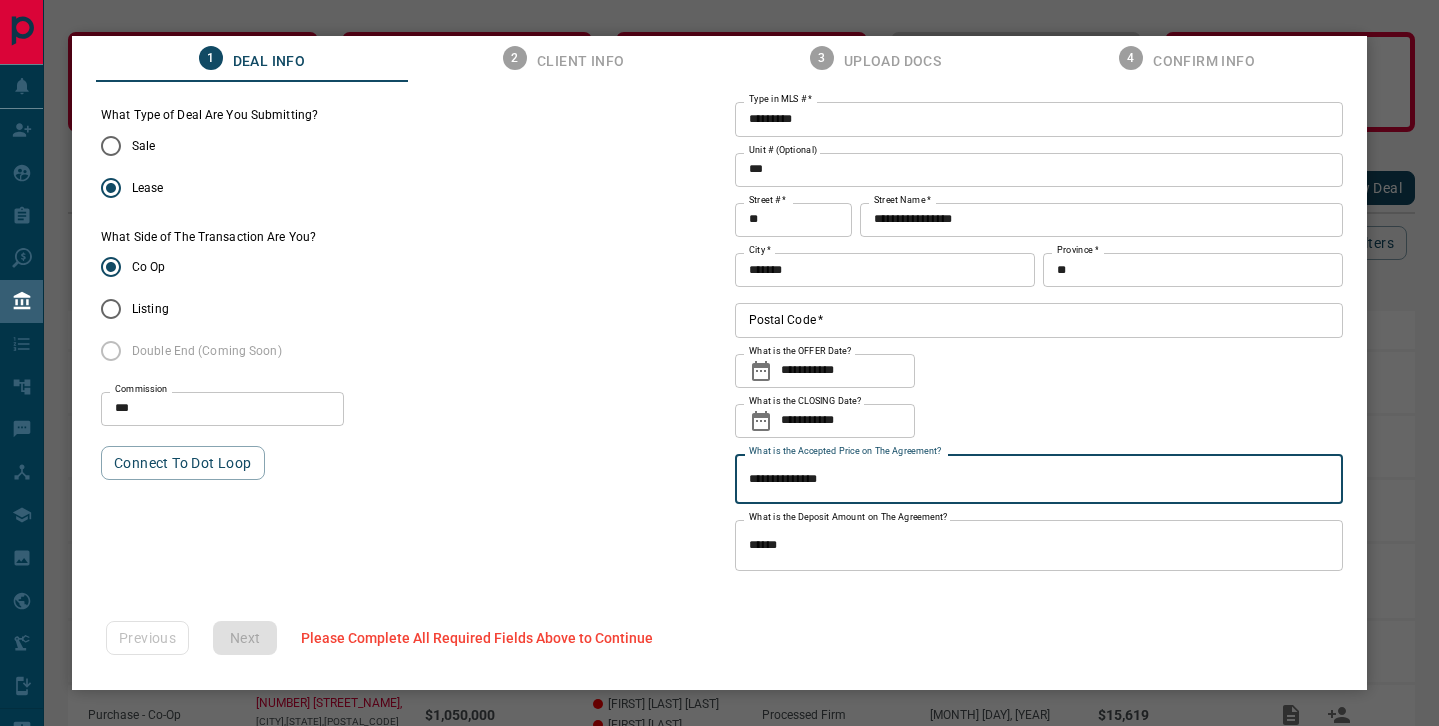 click on "******" at bounding box center (1039, 545) 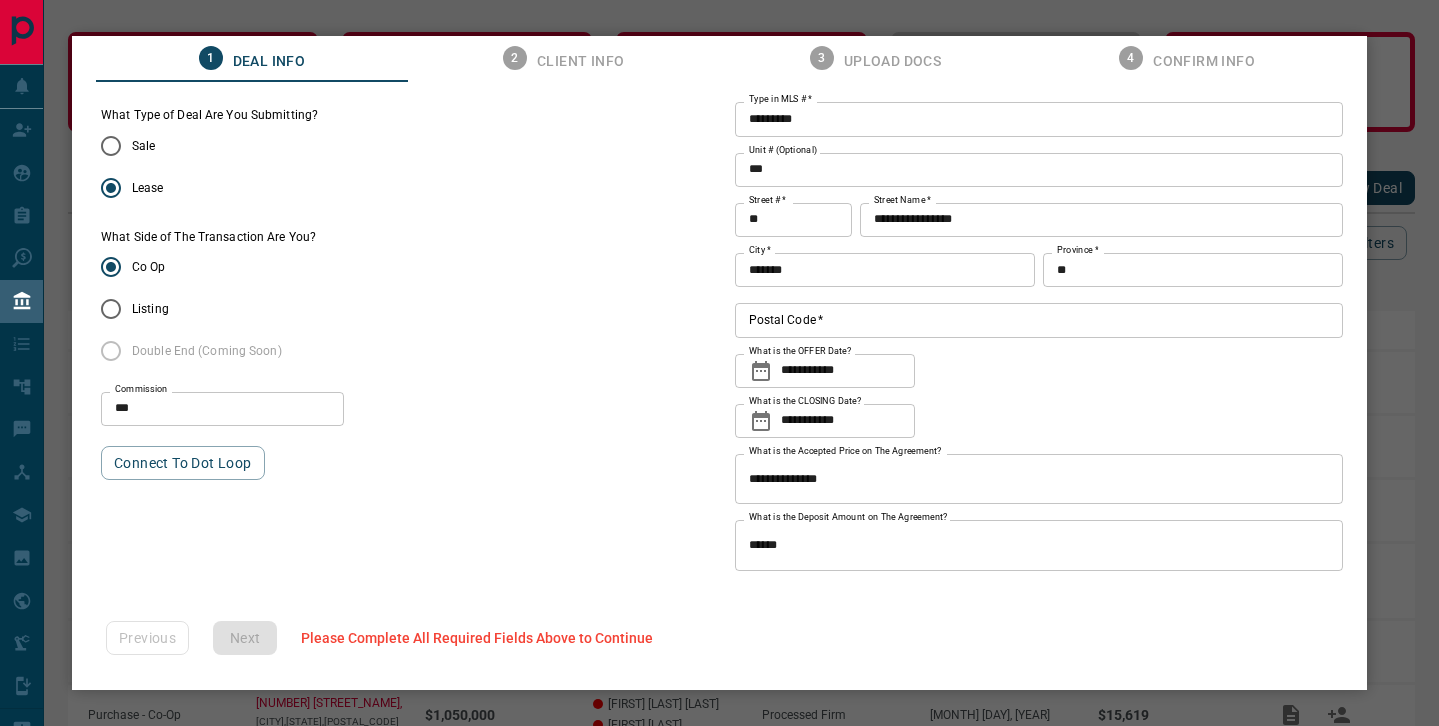 click on "What Type of Deal Are You Submitting? Sale Lease What Side of The Transaction Are You? Co Op Listing Double End (Coming Soon) Commission *** Commission Connect to Dot Loop" at bounding box center [405, 336] 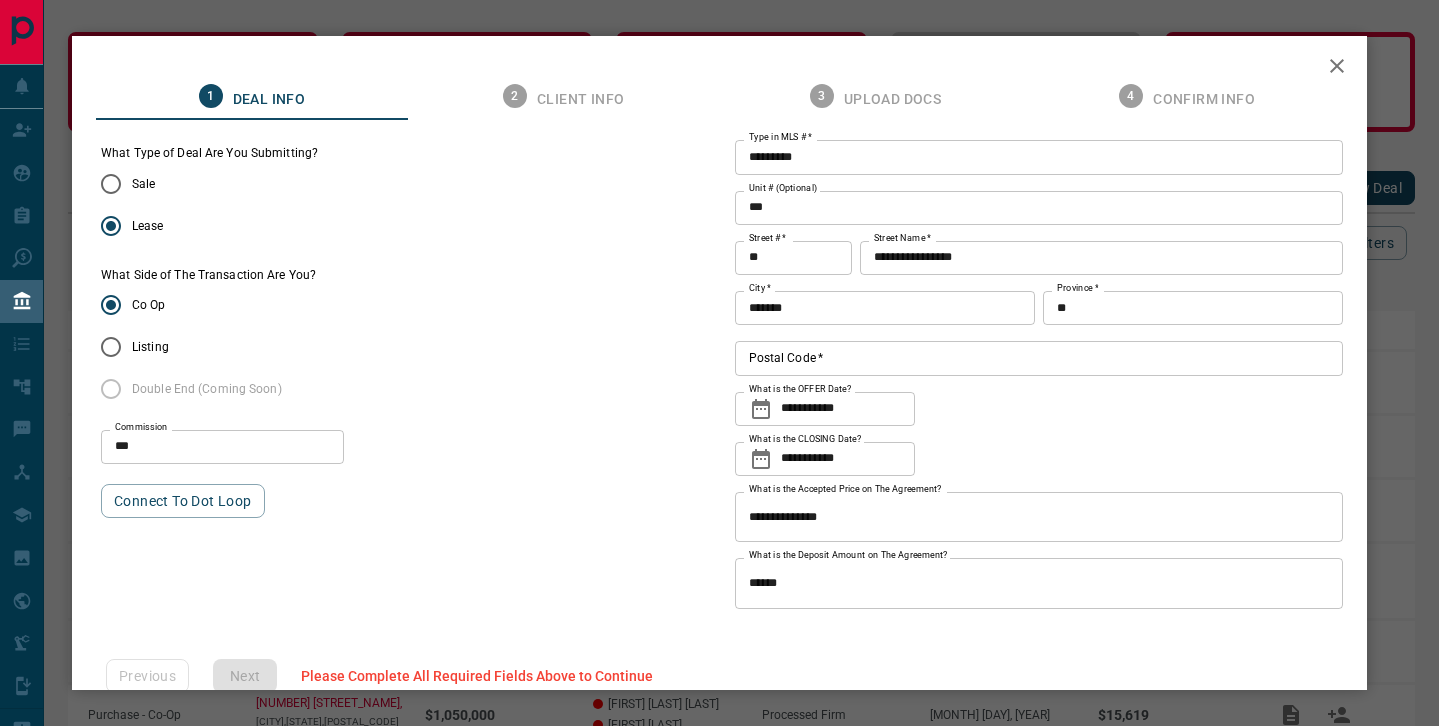 scroll, scrollTop: 39, scrollLeft: 0, axis: vertical 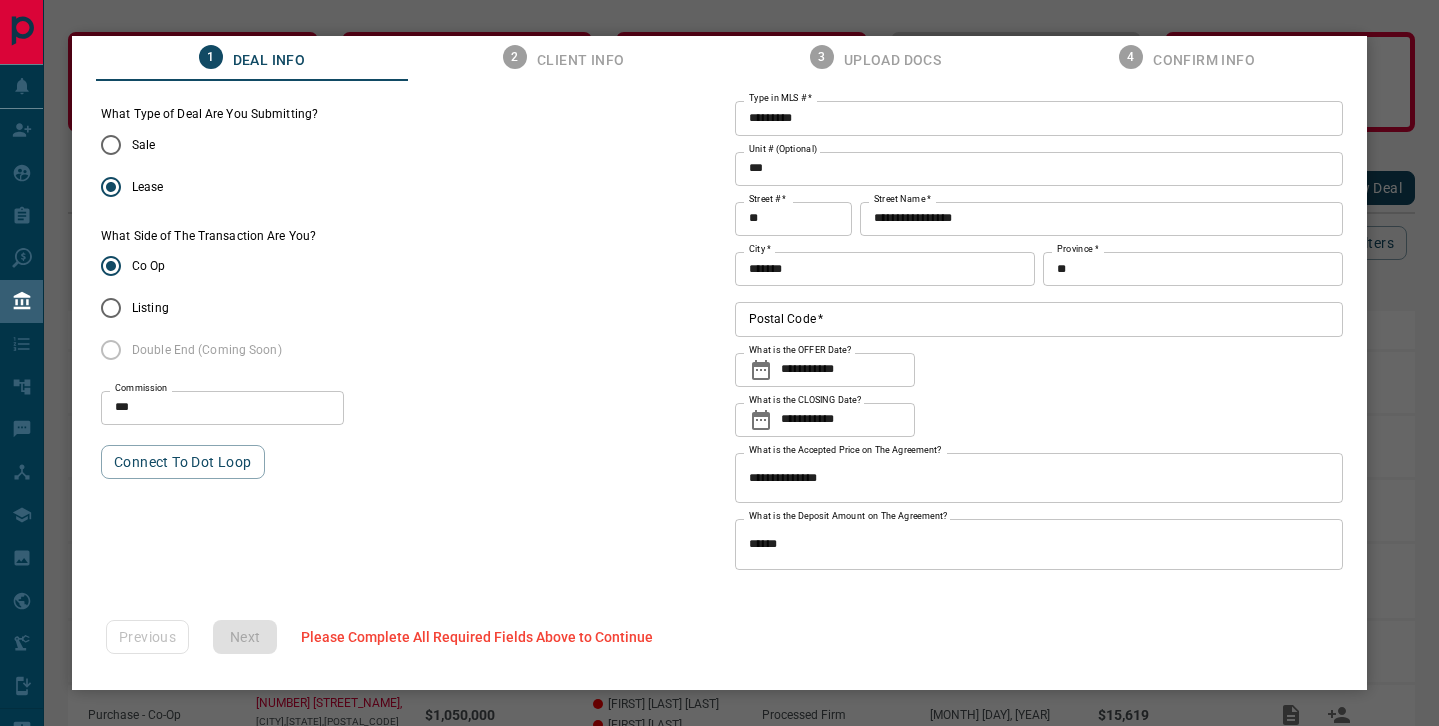 click on "Previous Next Please Complete All Required Fields Above to Continue" at bounding box center (724, 637) 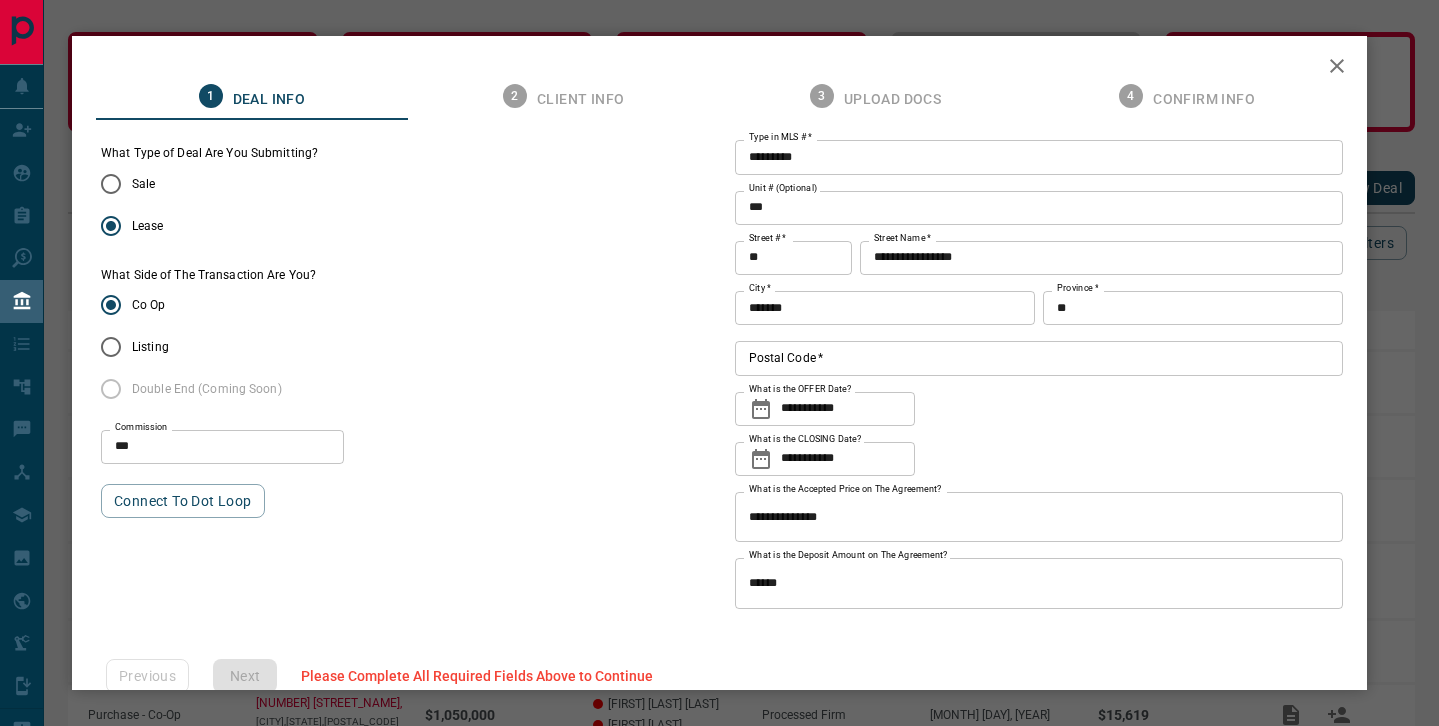 click on "*********" at bounding box center (1039, 157) 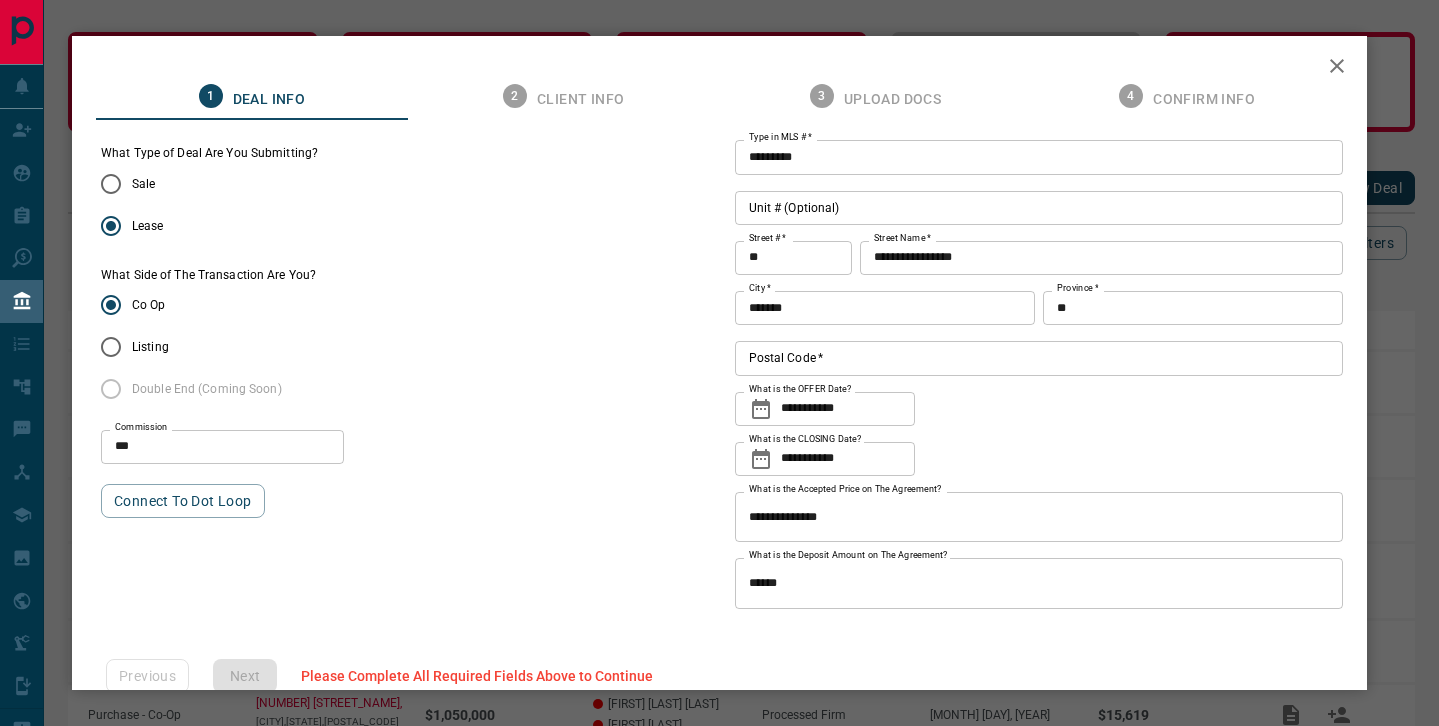 scroll, scrollTop: 39, scrollLeft: 0, axis: vertical 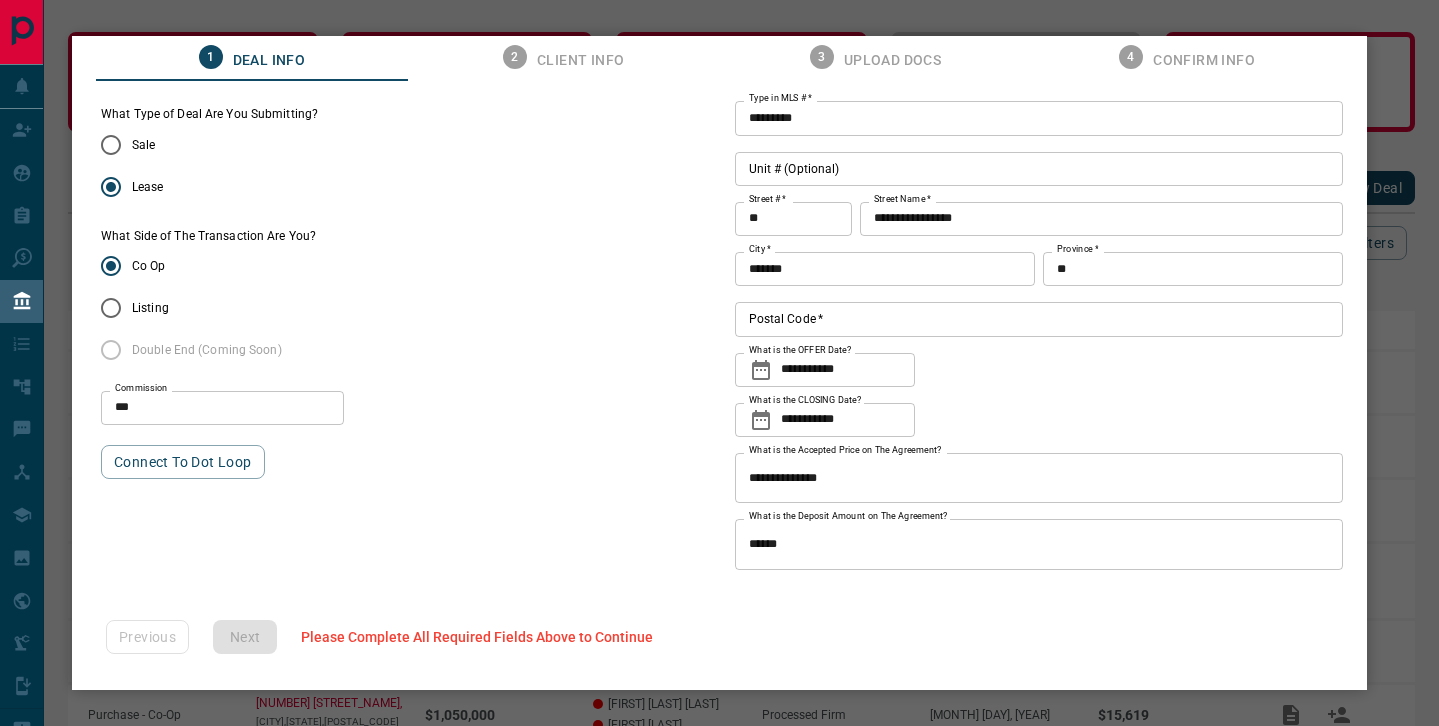 click on "Previous Next Please Complete All Required Fields Above to Continue" at bounding box center (724, 637) 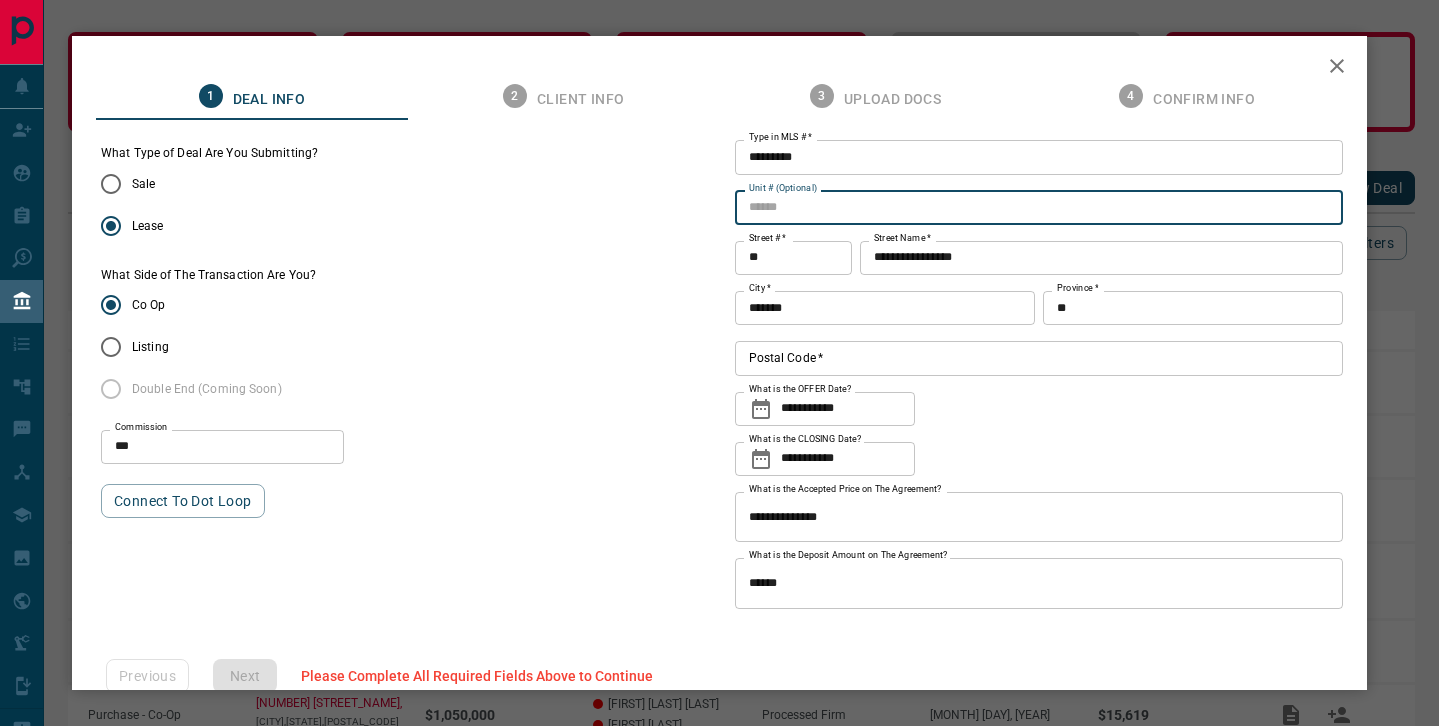 drag, startPoint x: 849, startPoint y: 206, endPoint x: 822, endPoint y: 205, distance: 27.018513 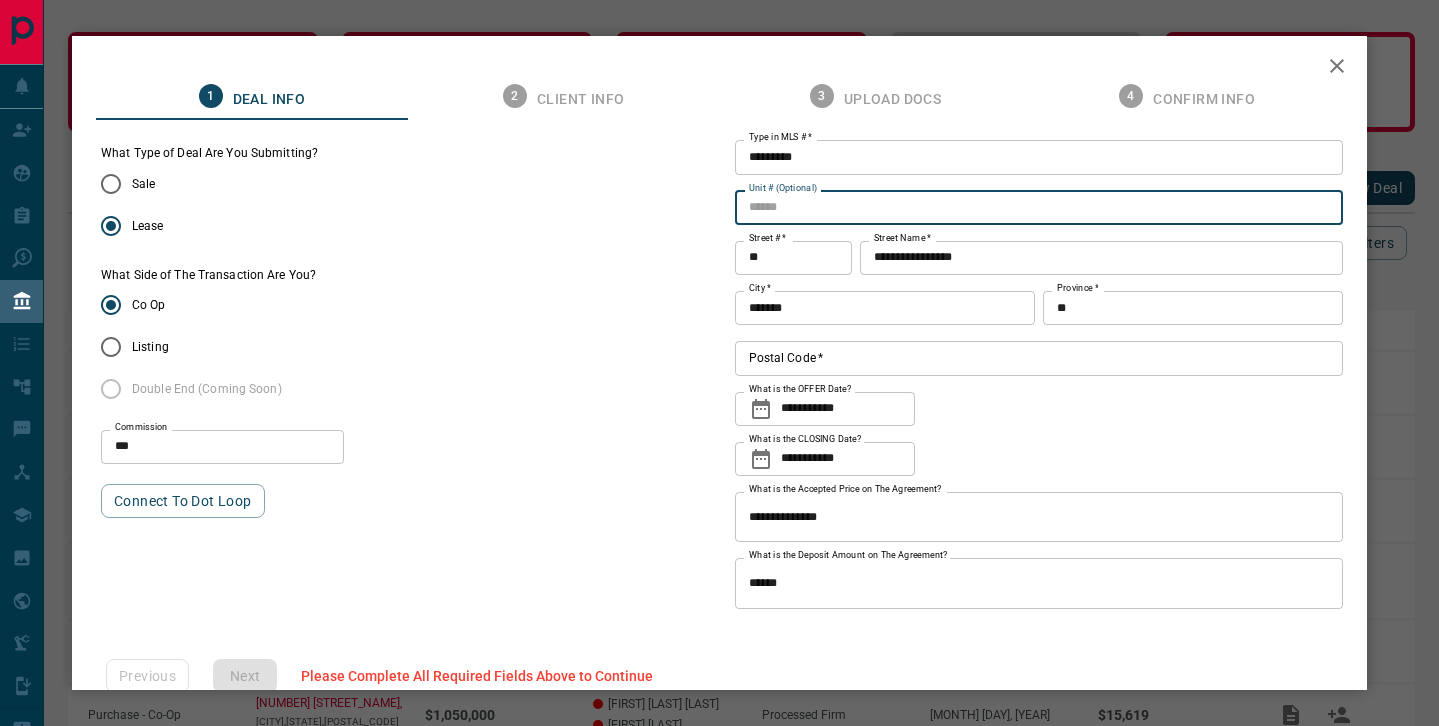 click on "Unit # (Optional)" at bounding box center [1039, 208] 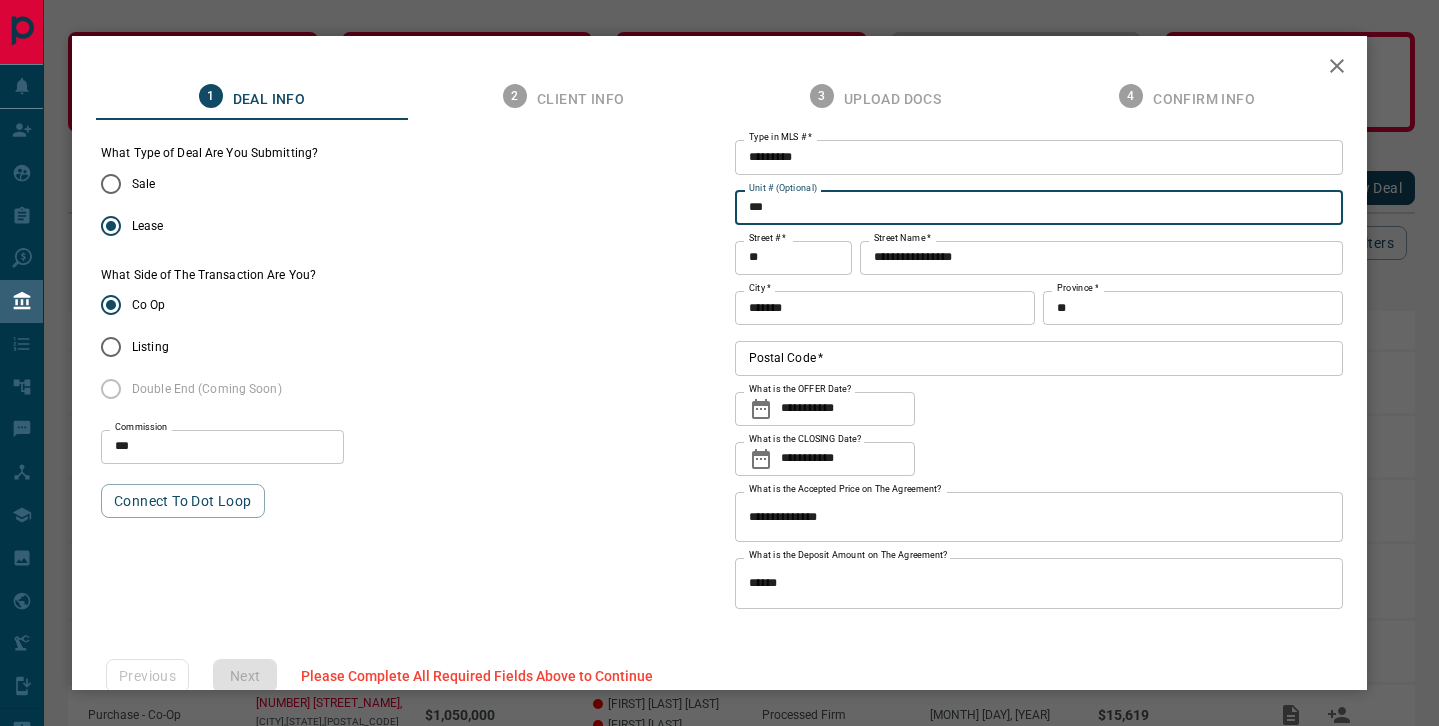 click on "***" at bounding box center (1039, 208) 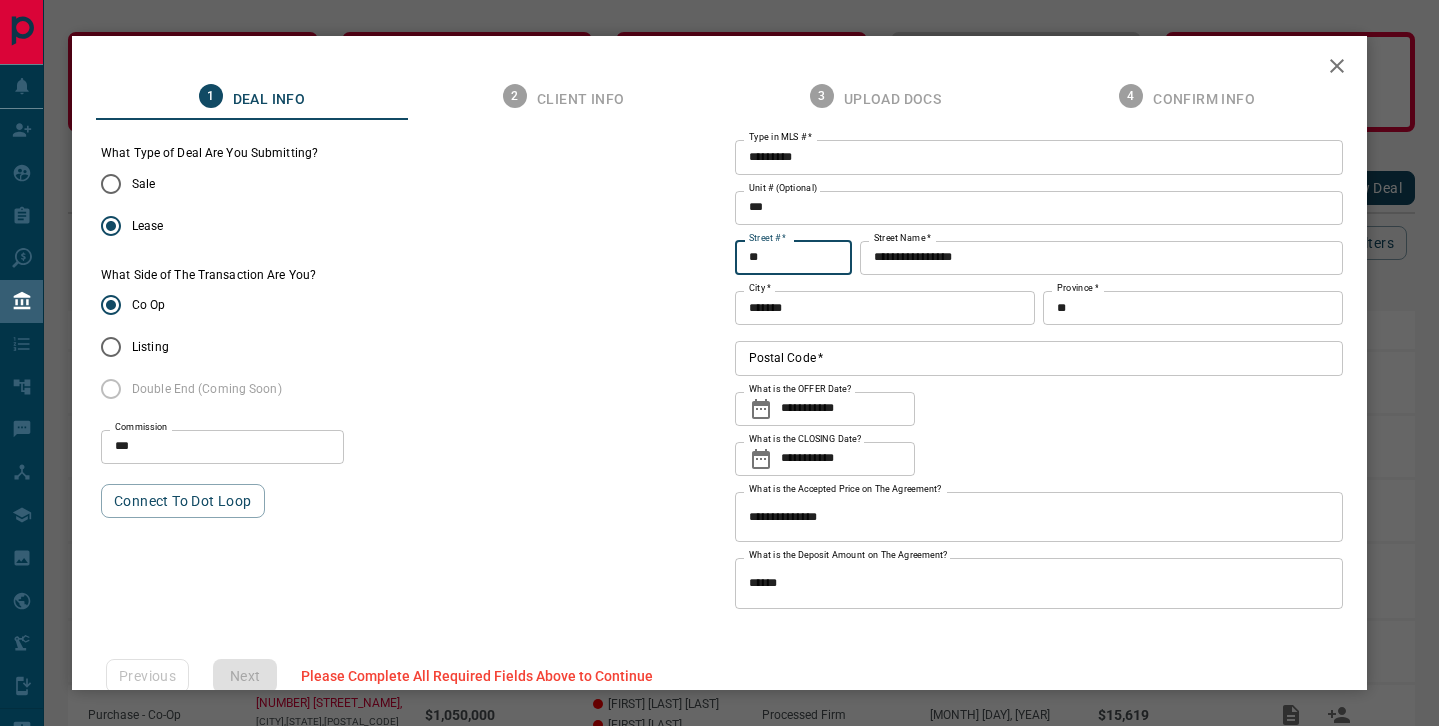 click on "**********" at bounding box center (1101, 258) 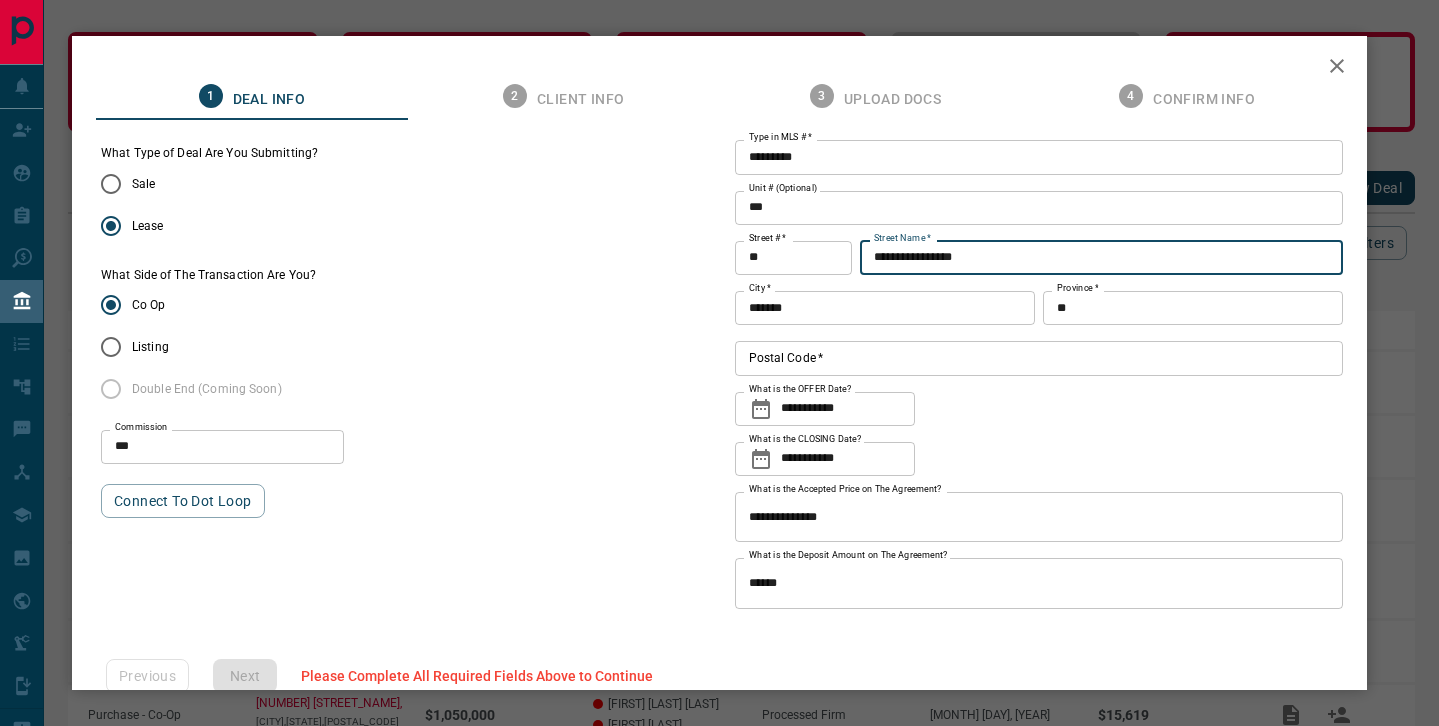 click on "*******" at bounding box center (885, 308) 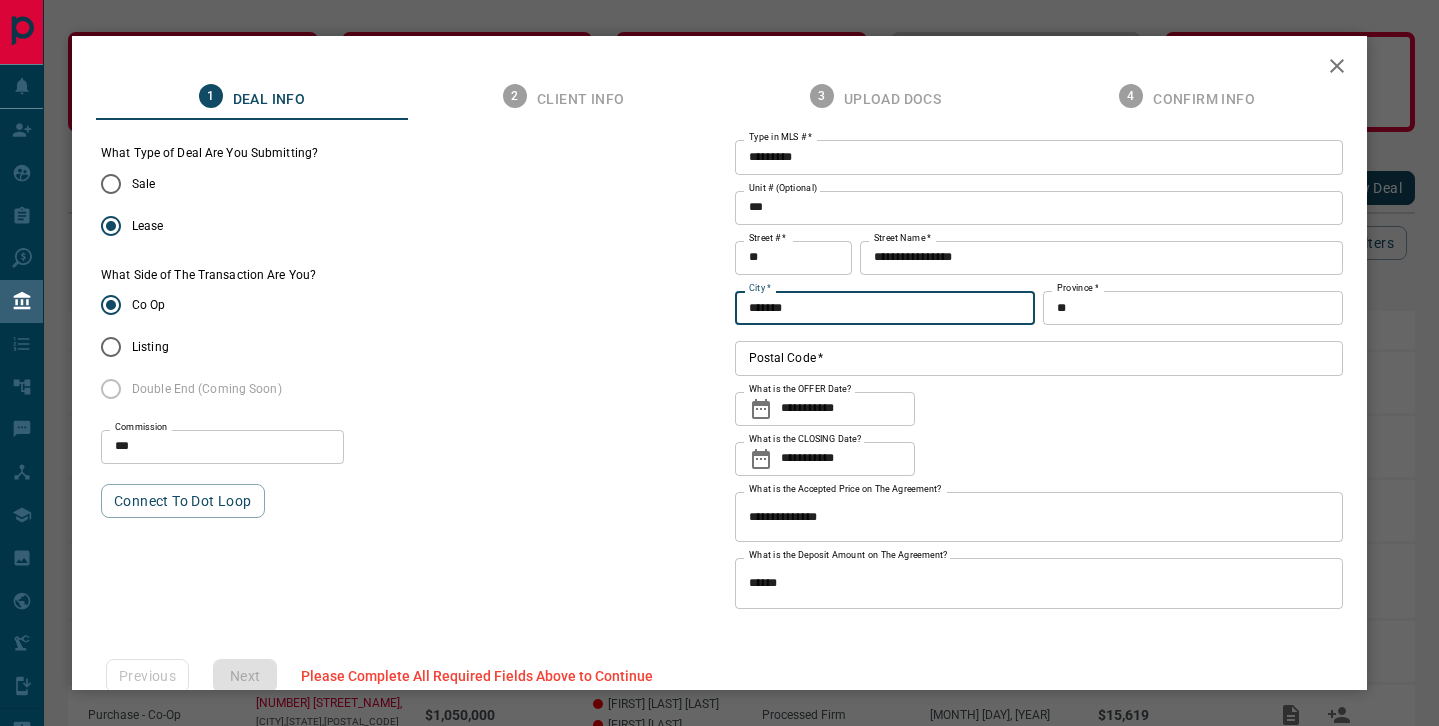 click on "**********" at bounding box center [1039, 374] 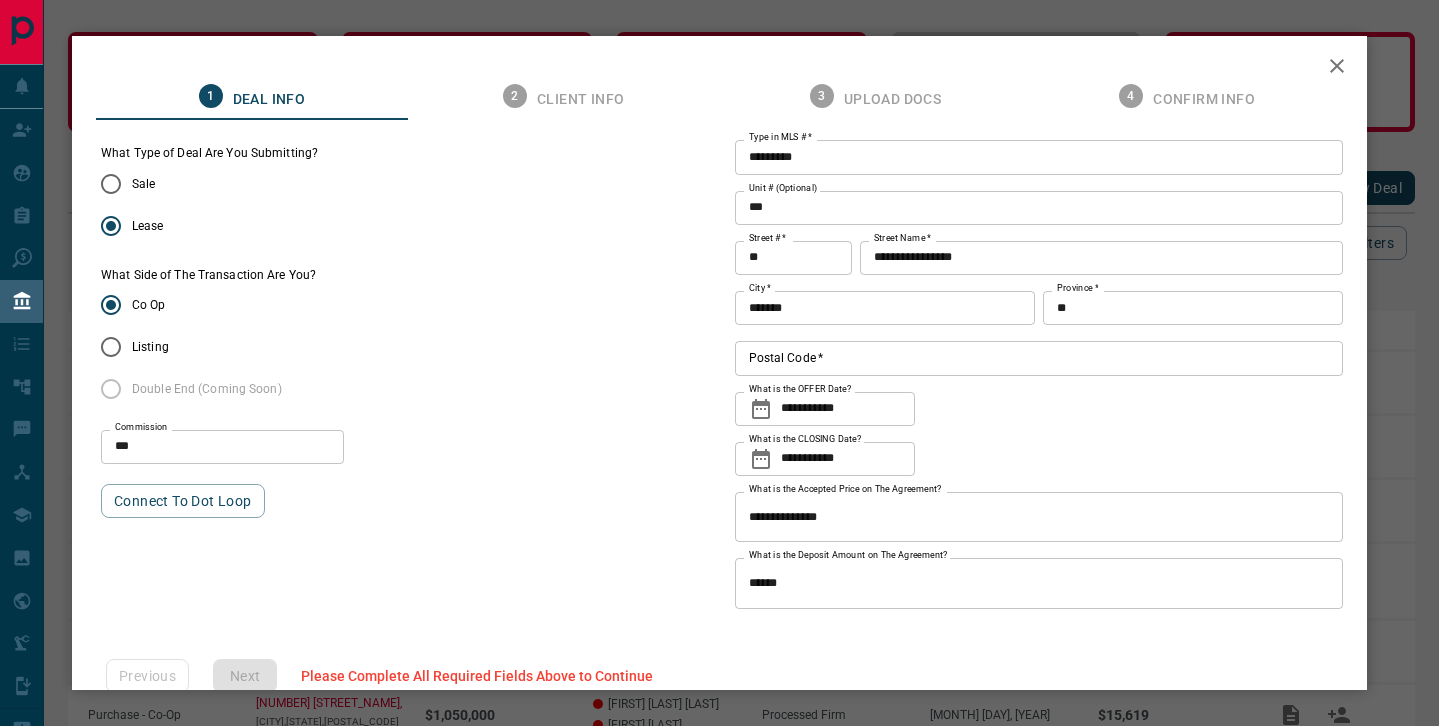 click on "**" at bounding box center (1193, 308) 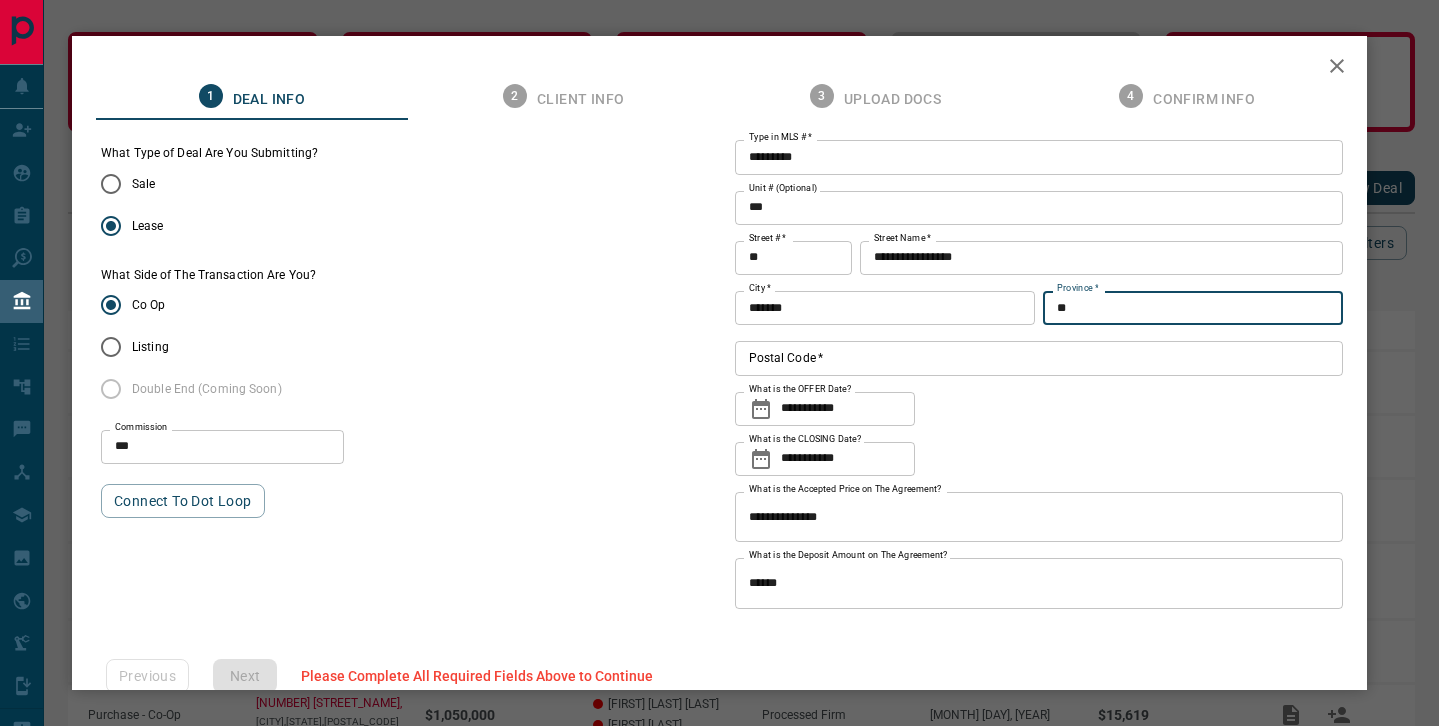 click on "**********" at bounding box center [1039, 374] 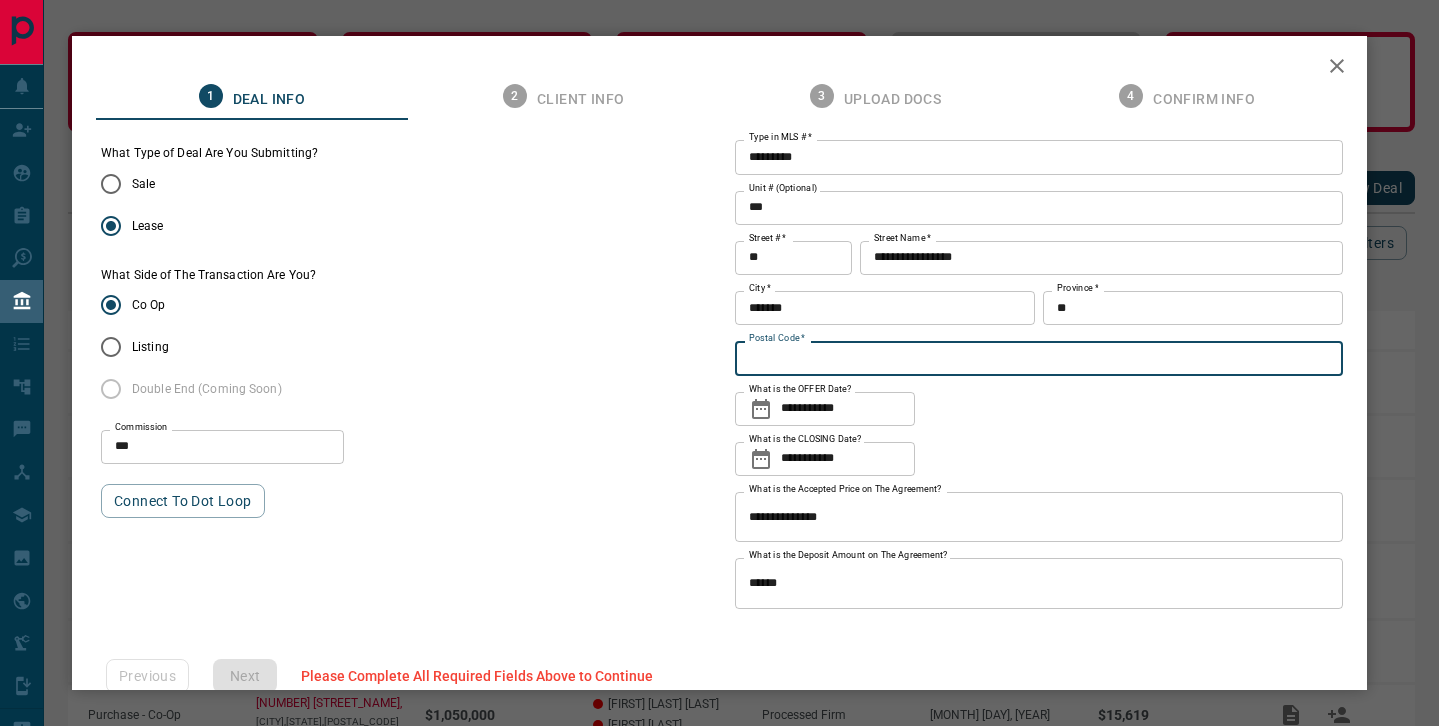 click on "Postal Code   *" at bounding box center [1039, 358] 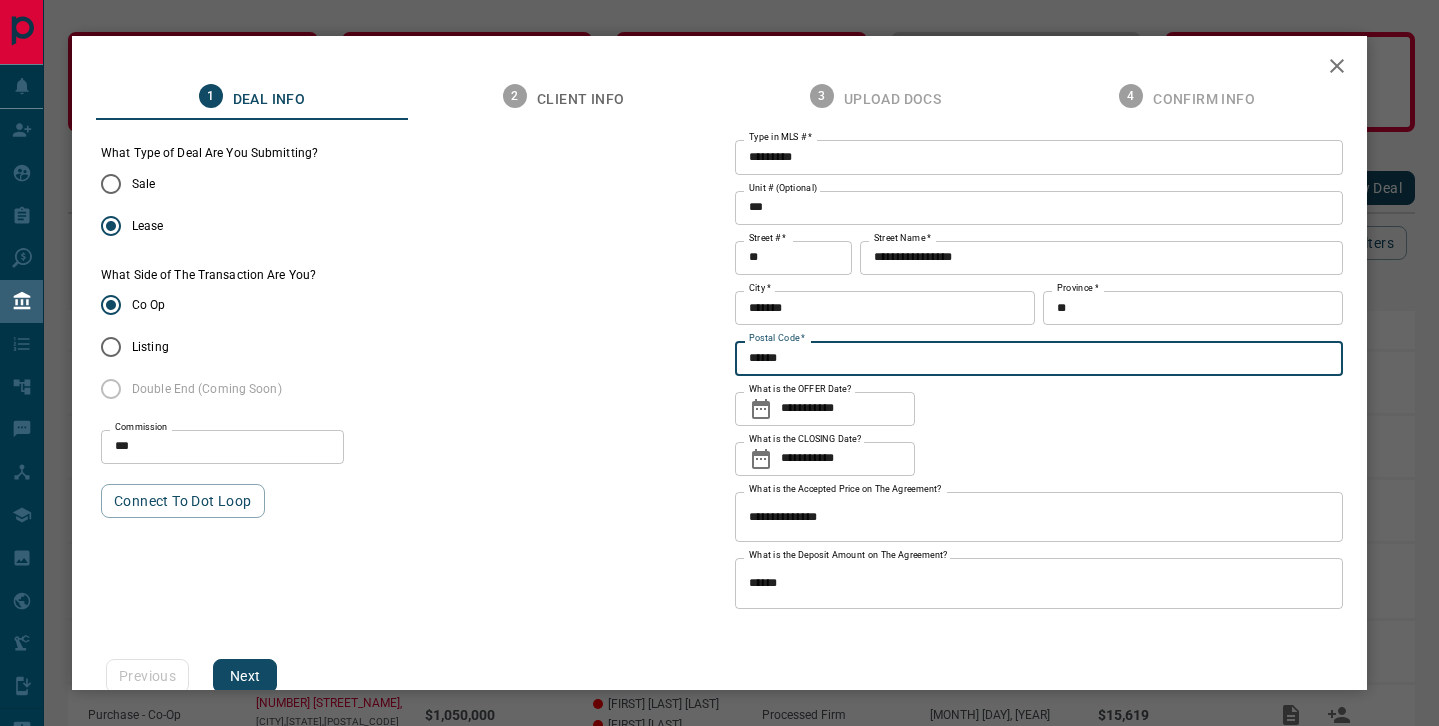 type on "******" 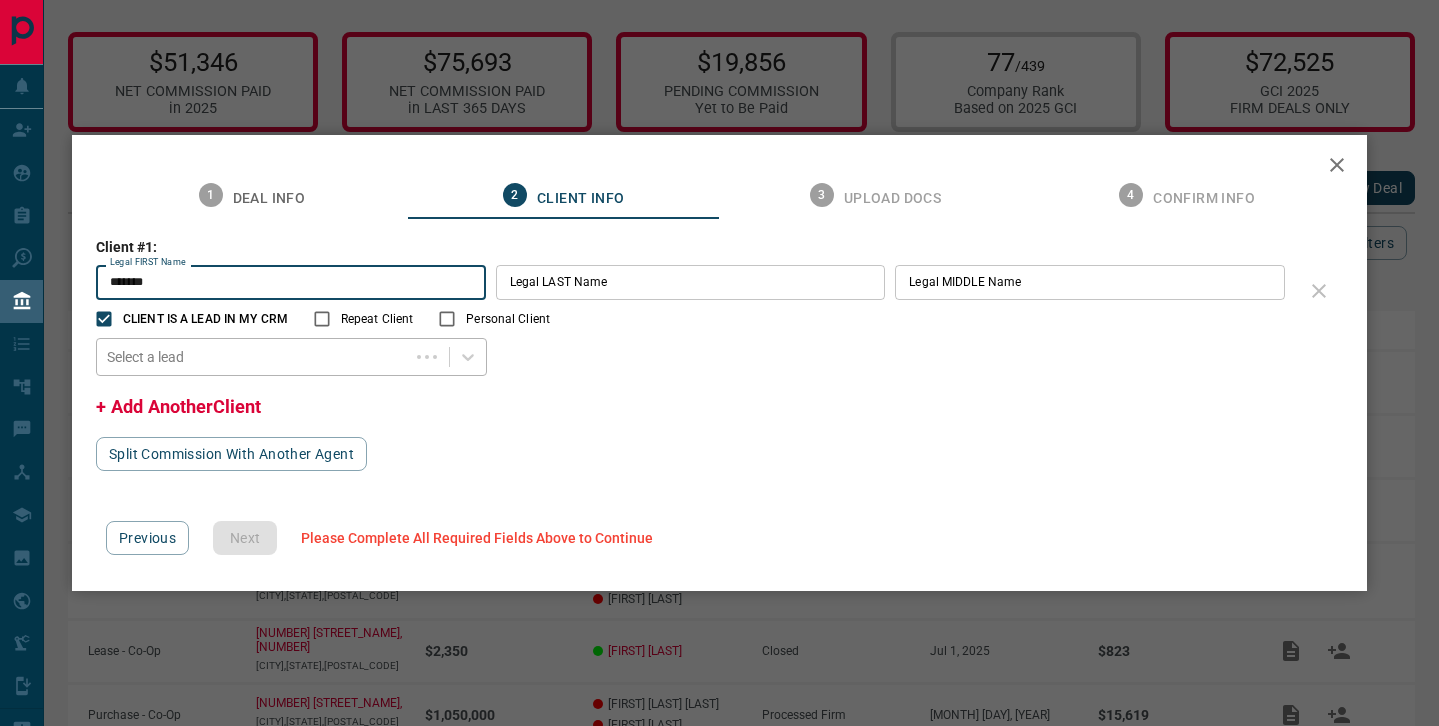 type on "*******" 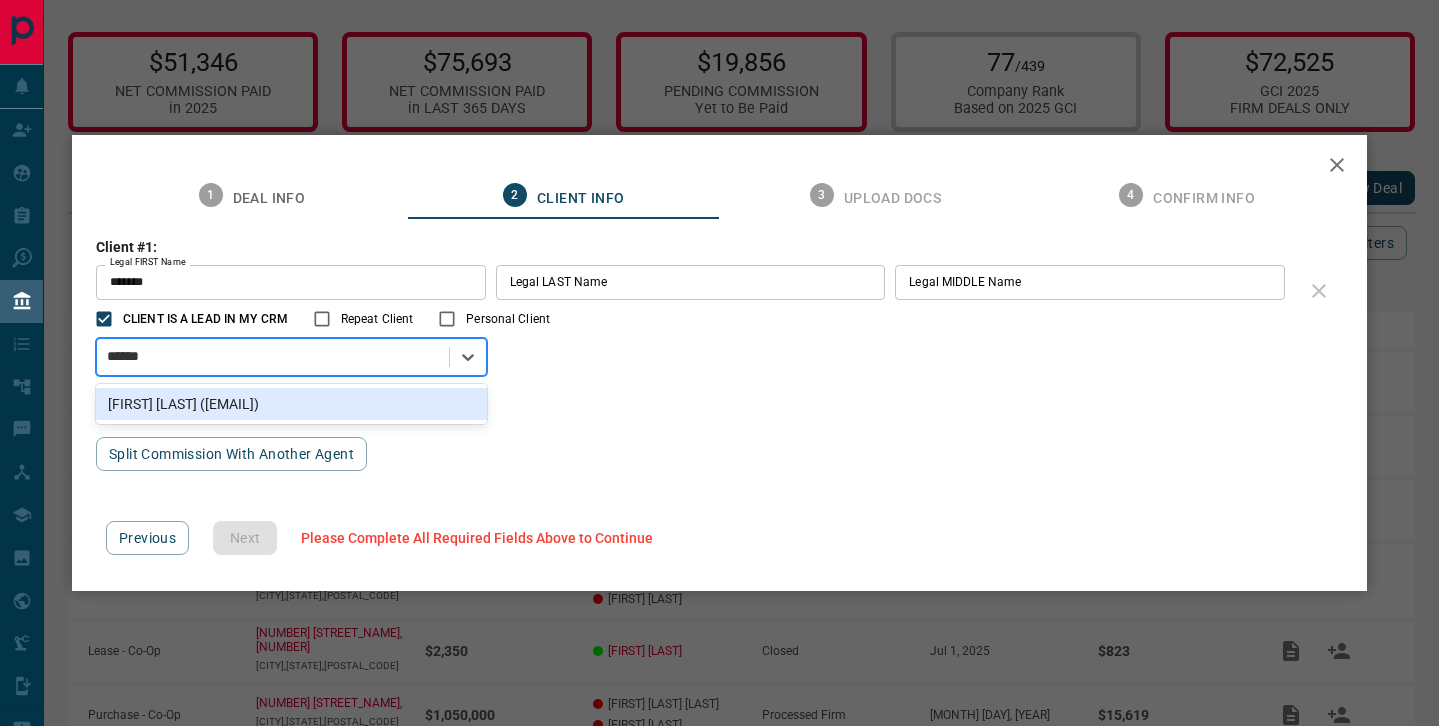 type on "*******" 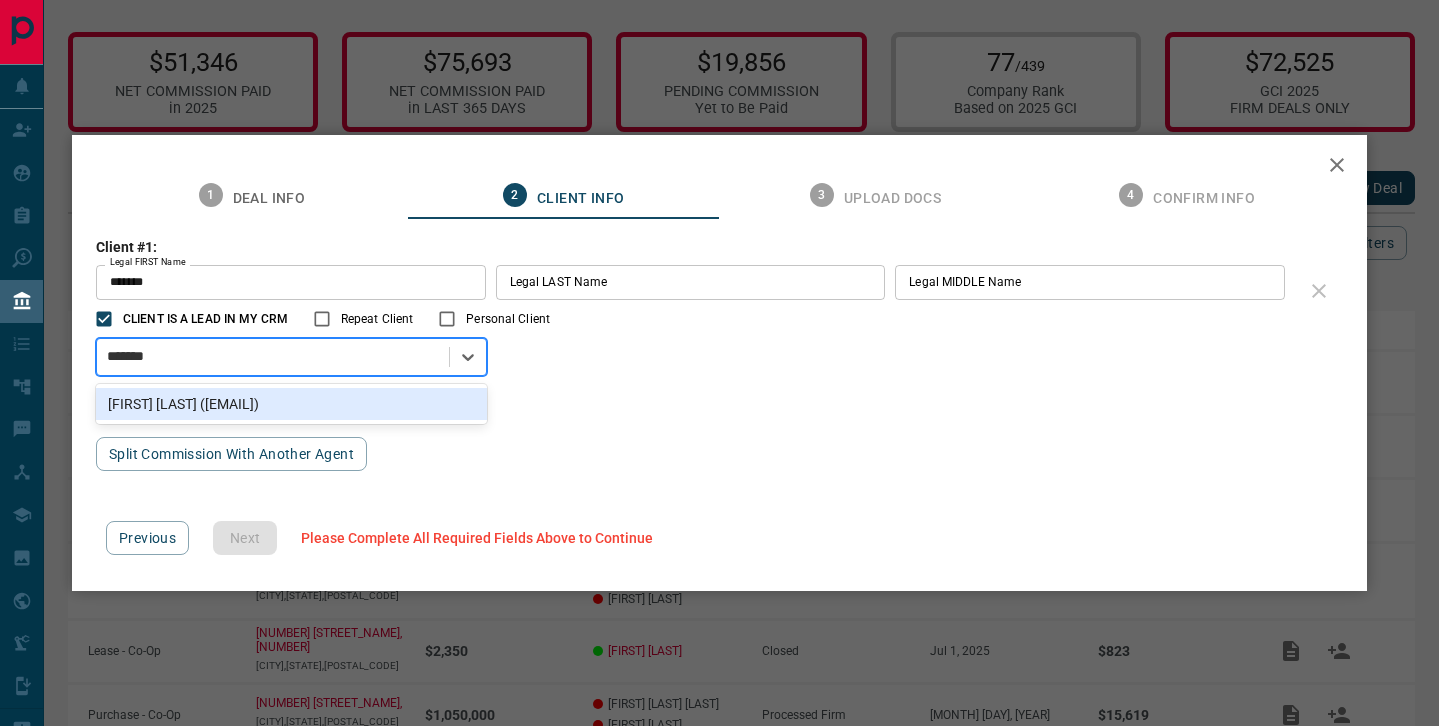 click on "[FIRST] [LAST] ([EMAIL])" at bounding box center (291, 404) 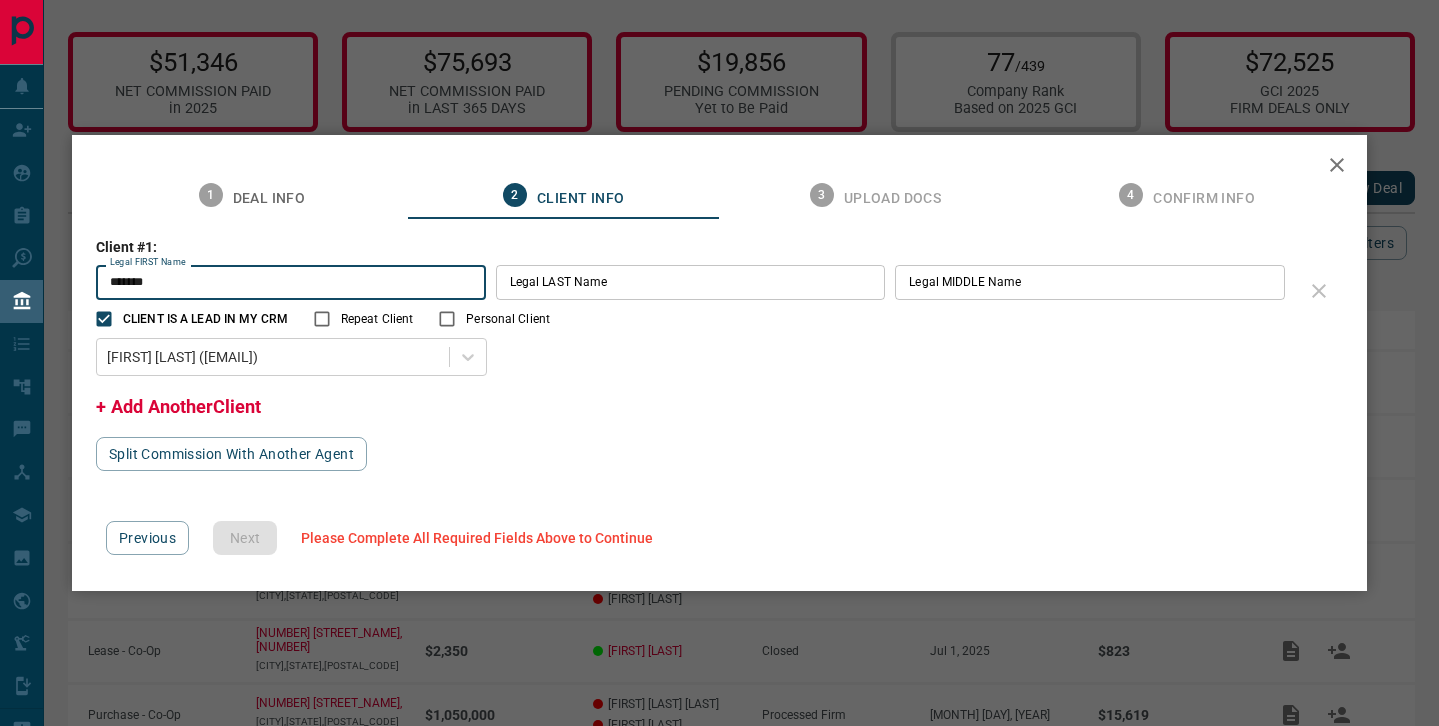 drag, startPoint x: 187, startPoint y: 290, endPoint x: 104, endPoint y: 279, distance: 83.725746 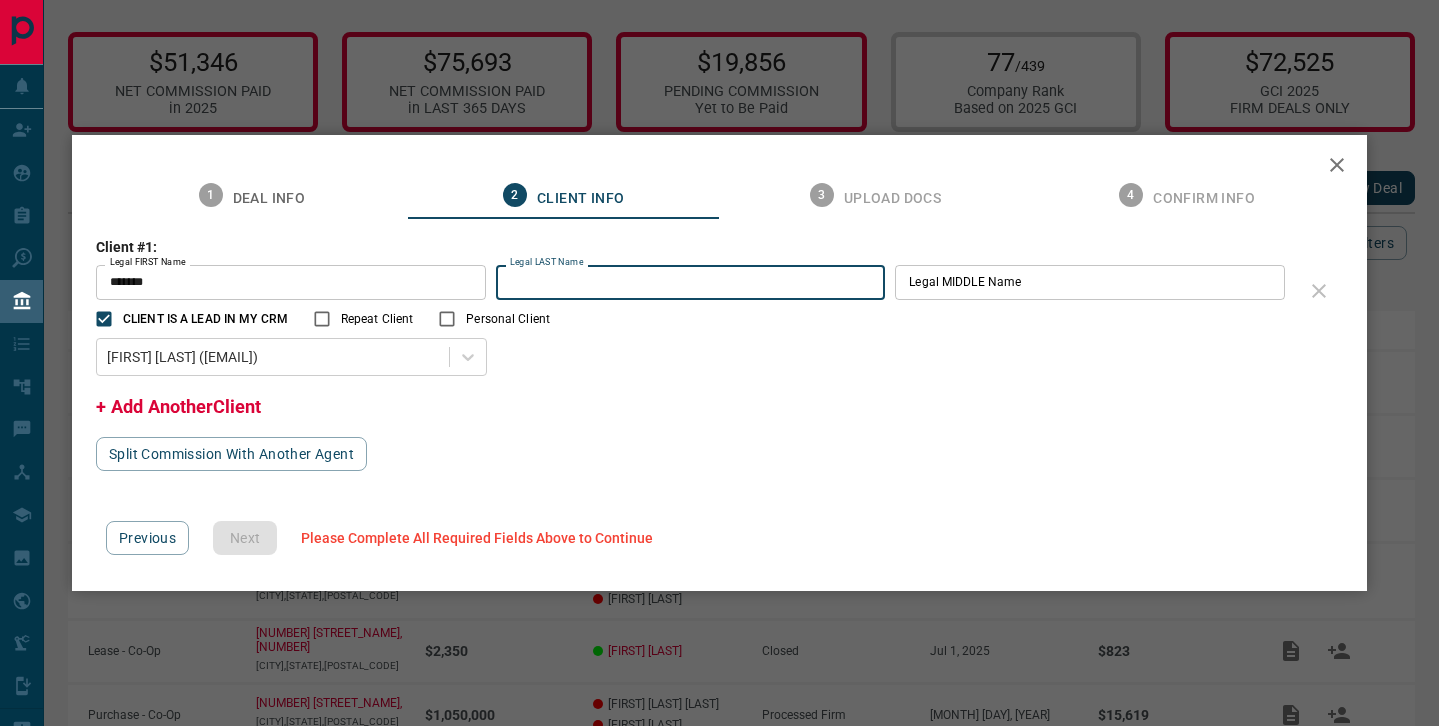 click on "Legal LAST Name" at bounding box center (691, 282) 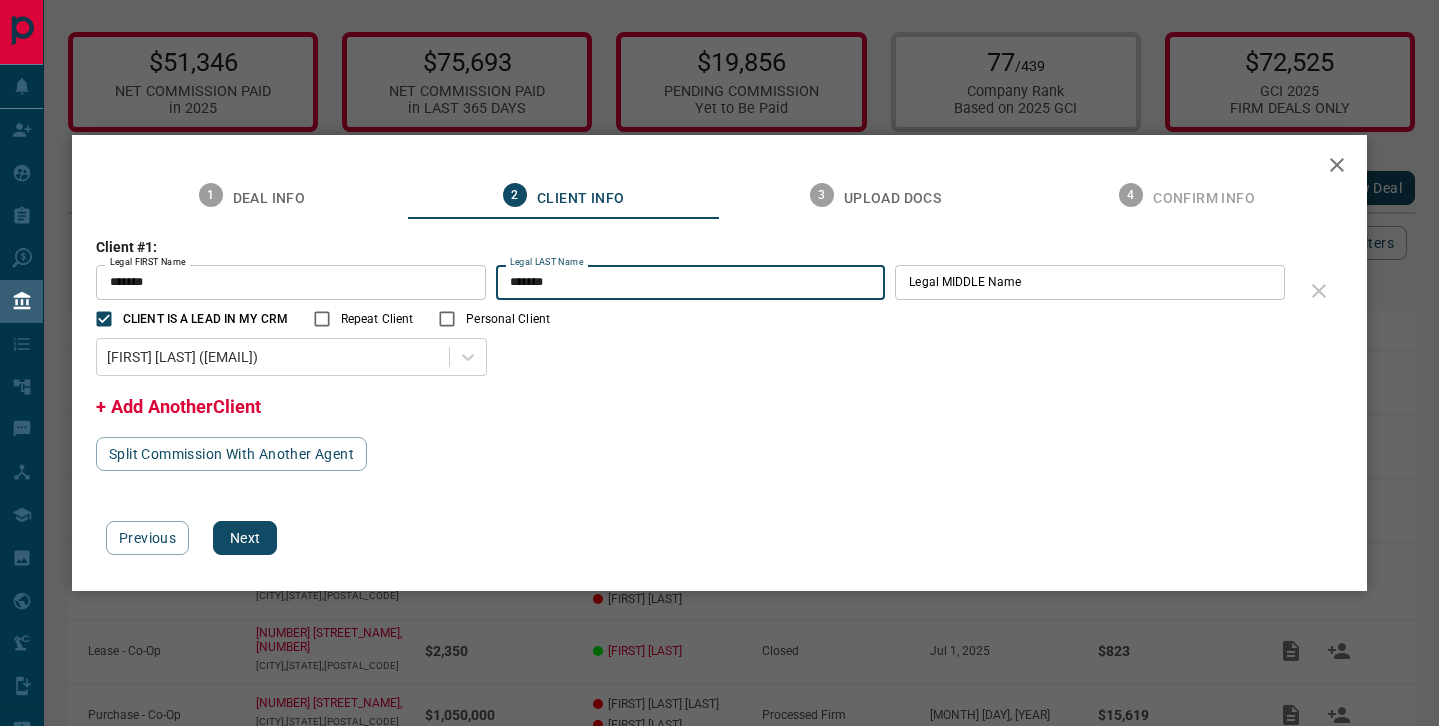 type on "*******" 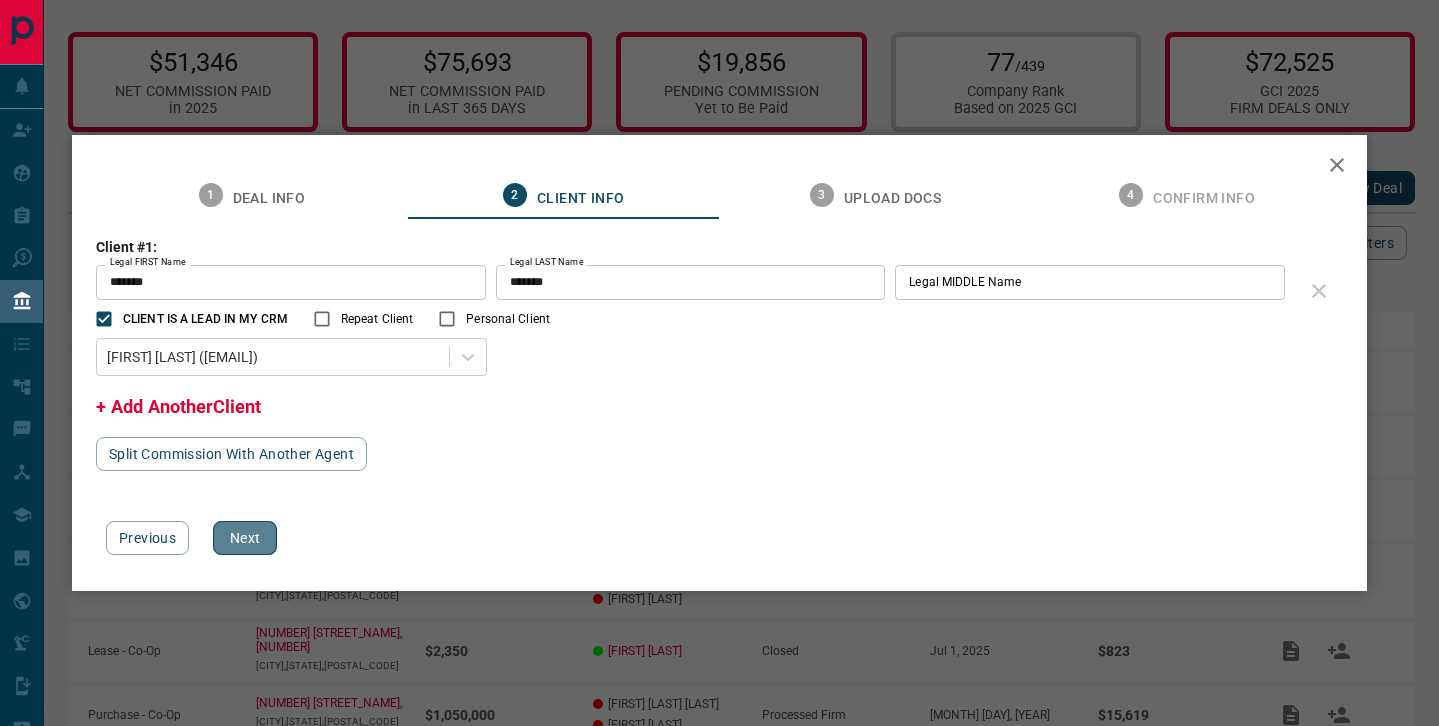 click on "Next" at bounding box center (245, 538) 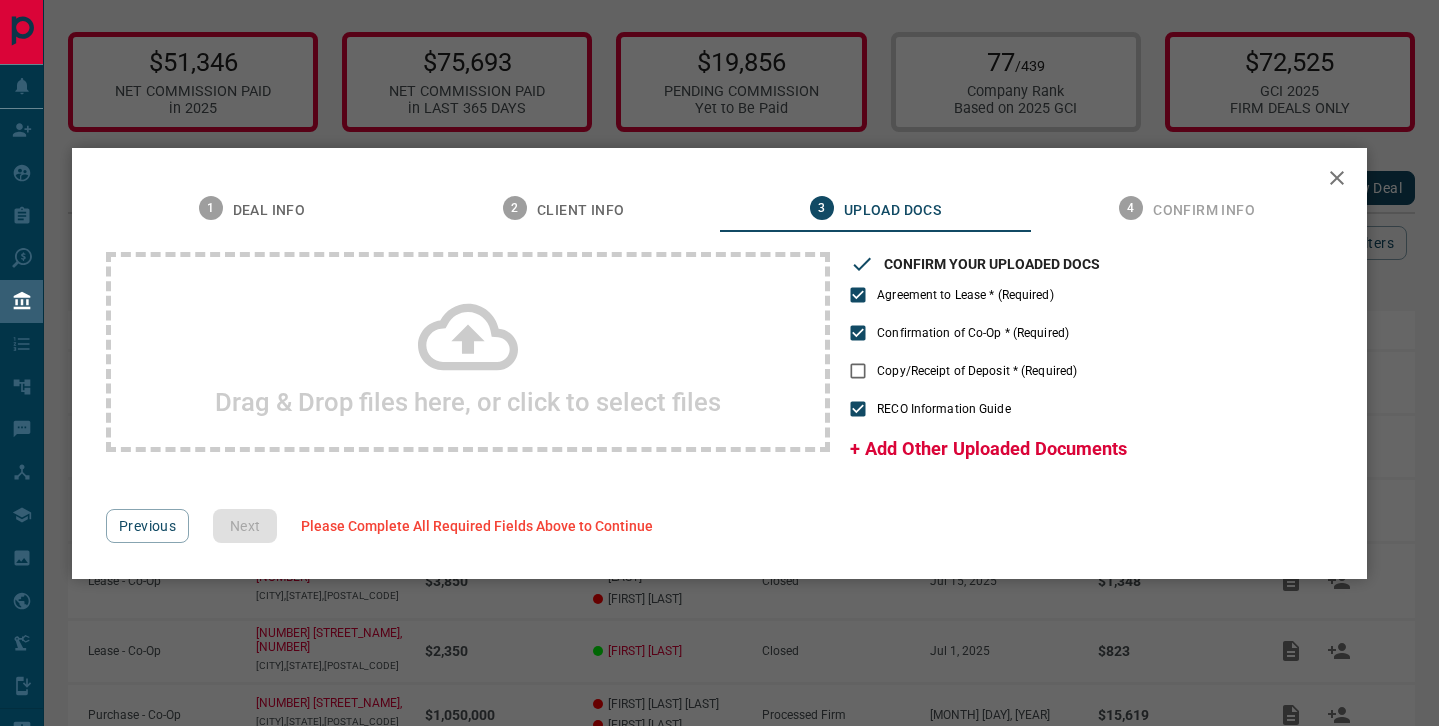 click on "Drag & Drop files here, or click to select files" at bounding box center [468, 352] 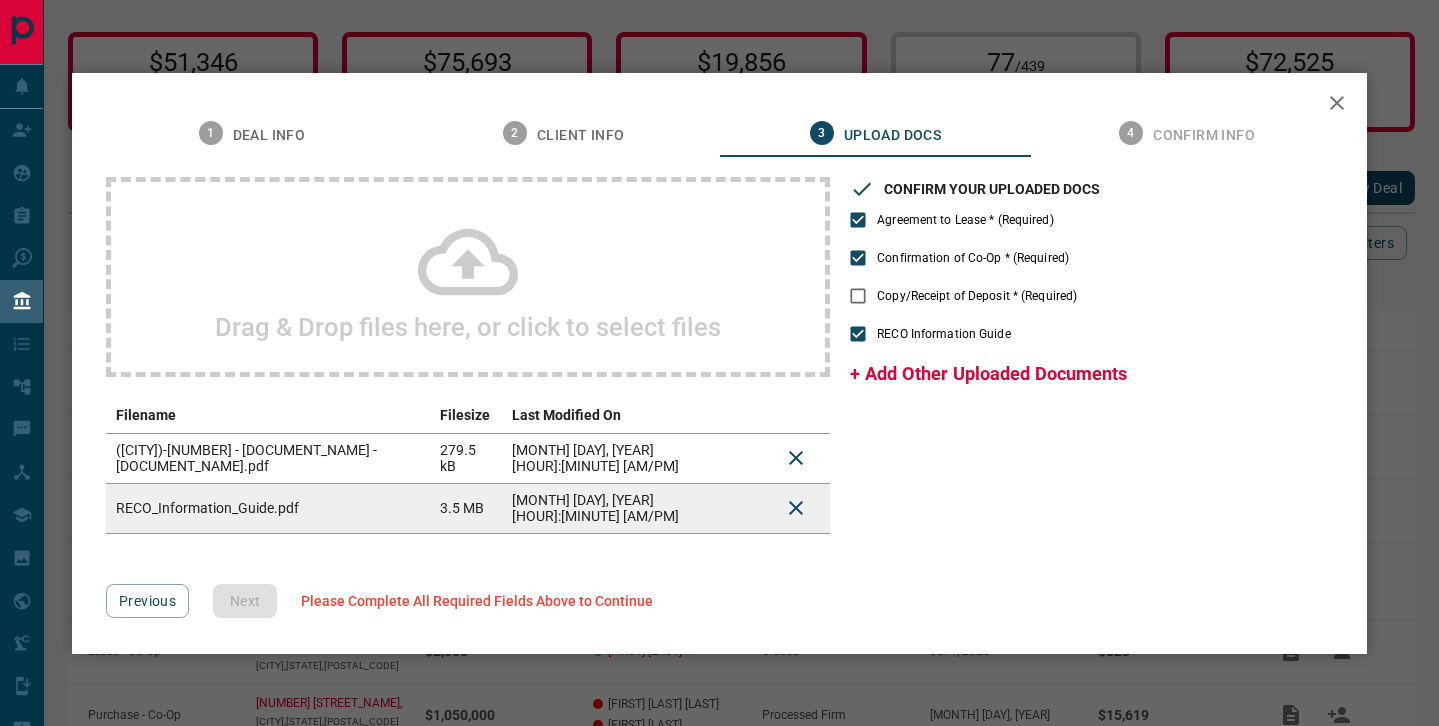 click on "Drag & Drop files here, or click to select files" at bounding box center [468, 277] 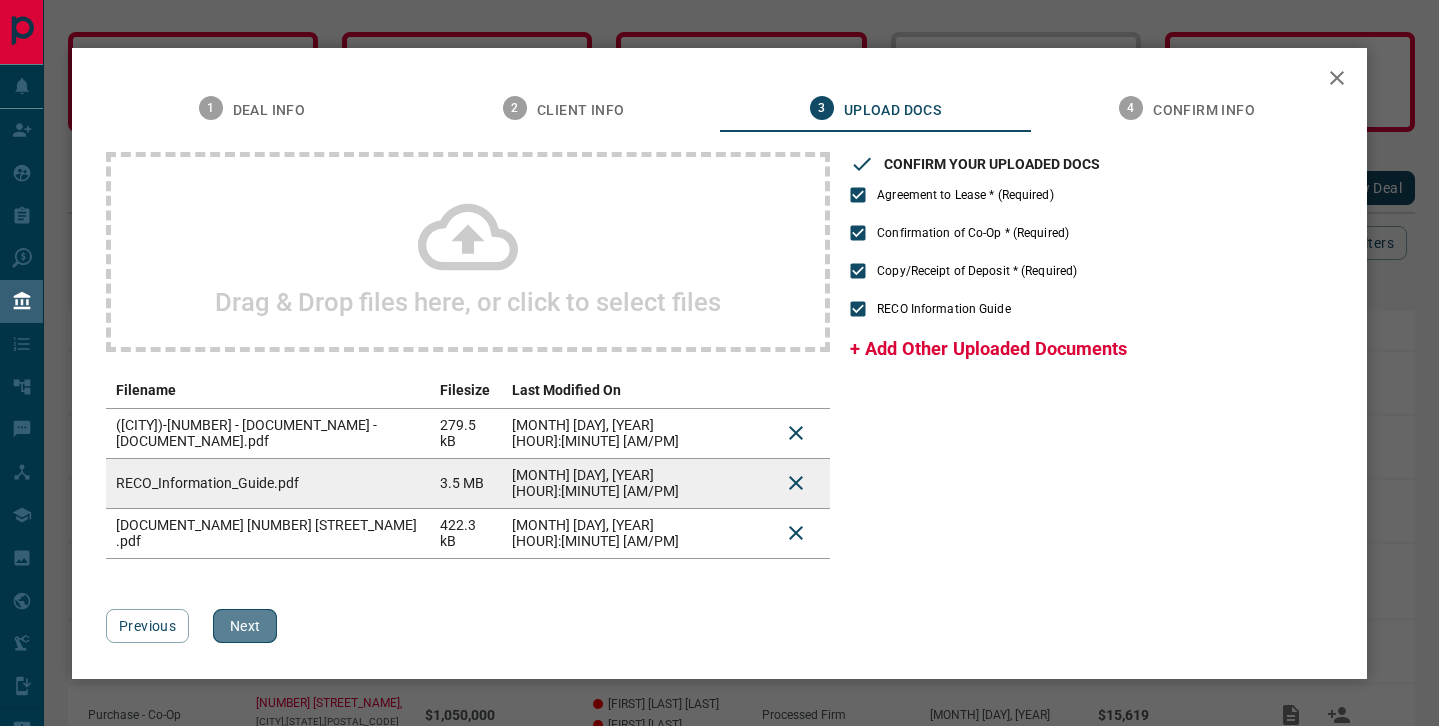 click on "Next" at bounding box center [245, 626] 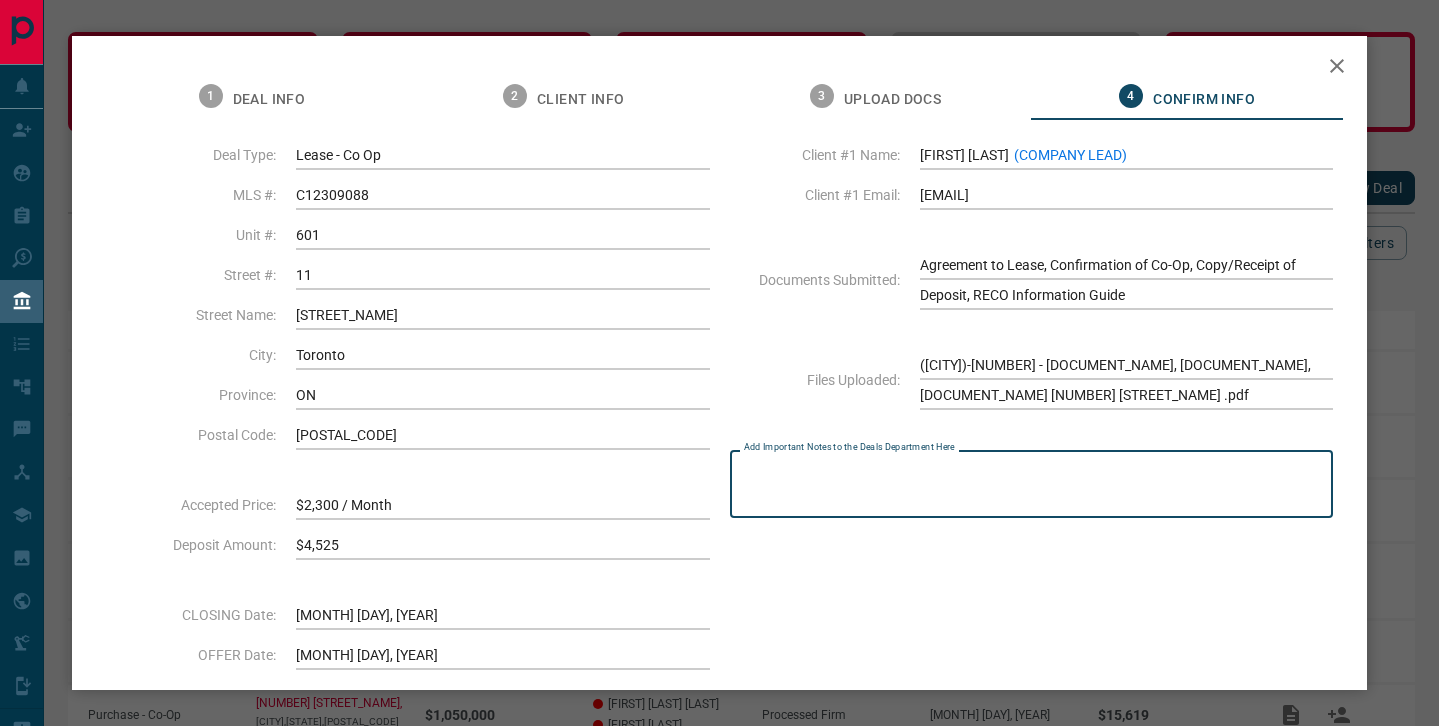 click on "Add Important Notes to the Deals Department Here" at bounding box center (1032, 484) 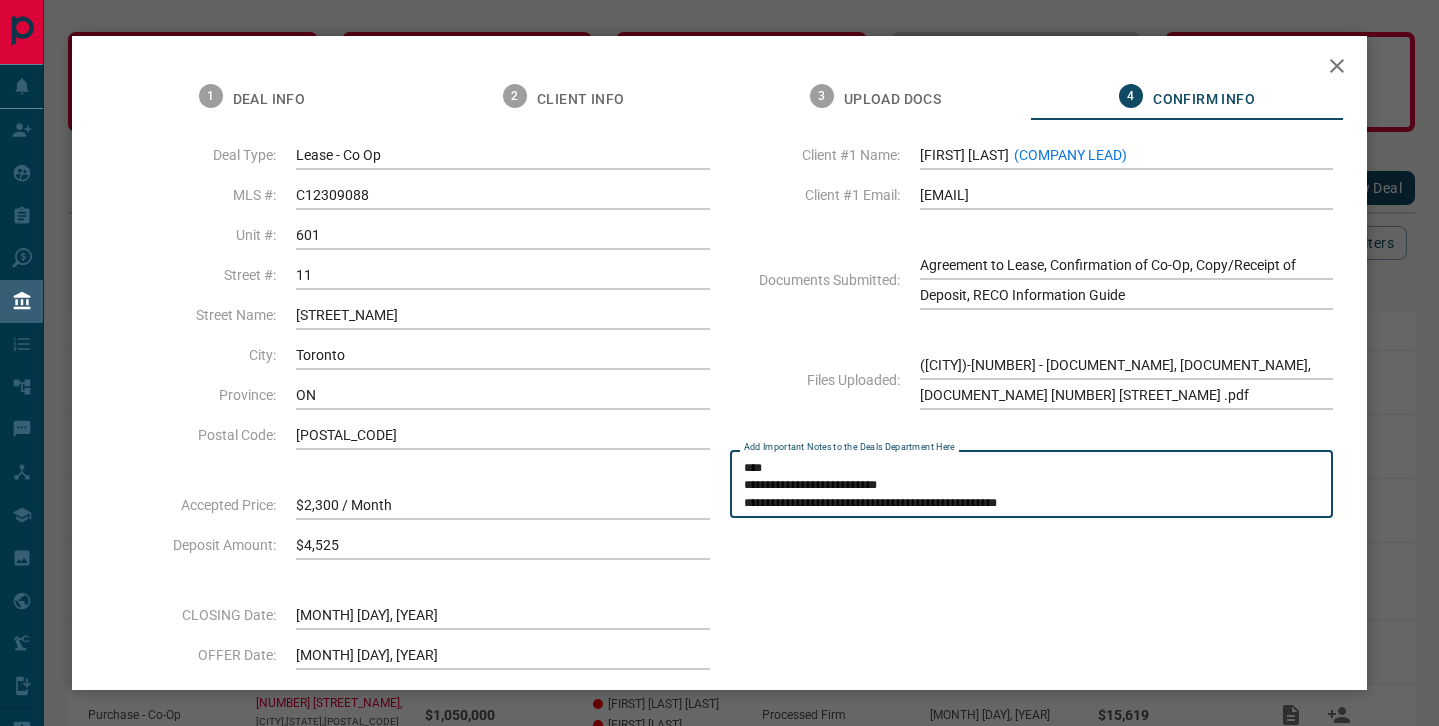 scroll, scrollTop: 33, scrollLeft: 0, axis: vertical 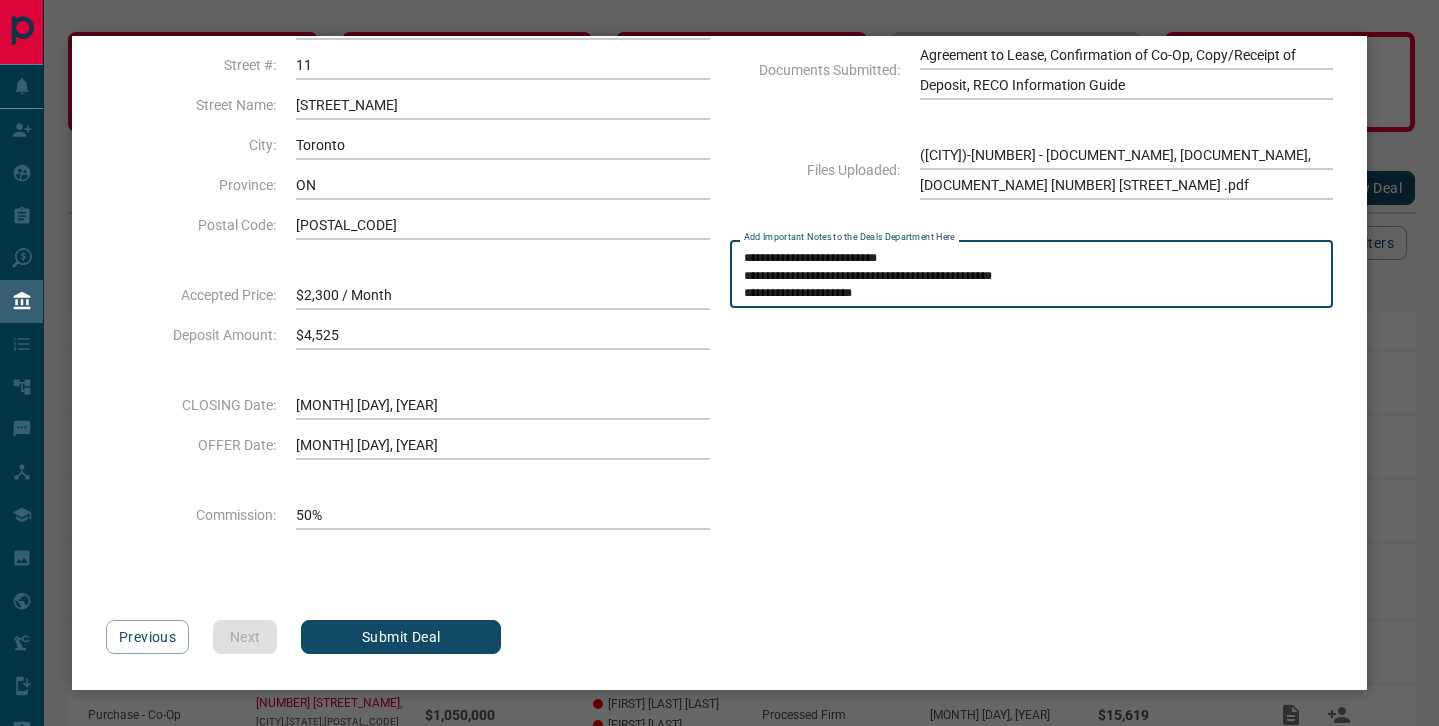 type on "**********" 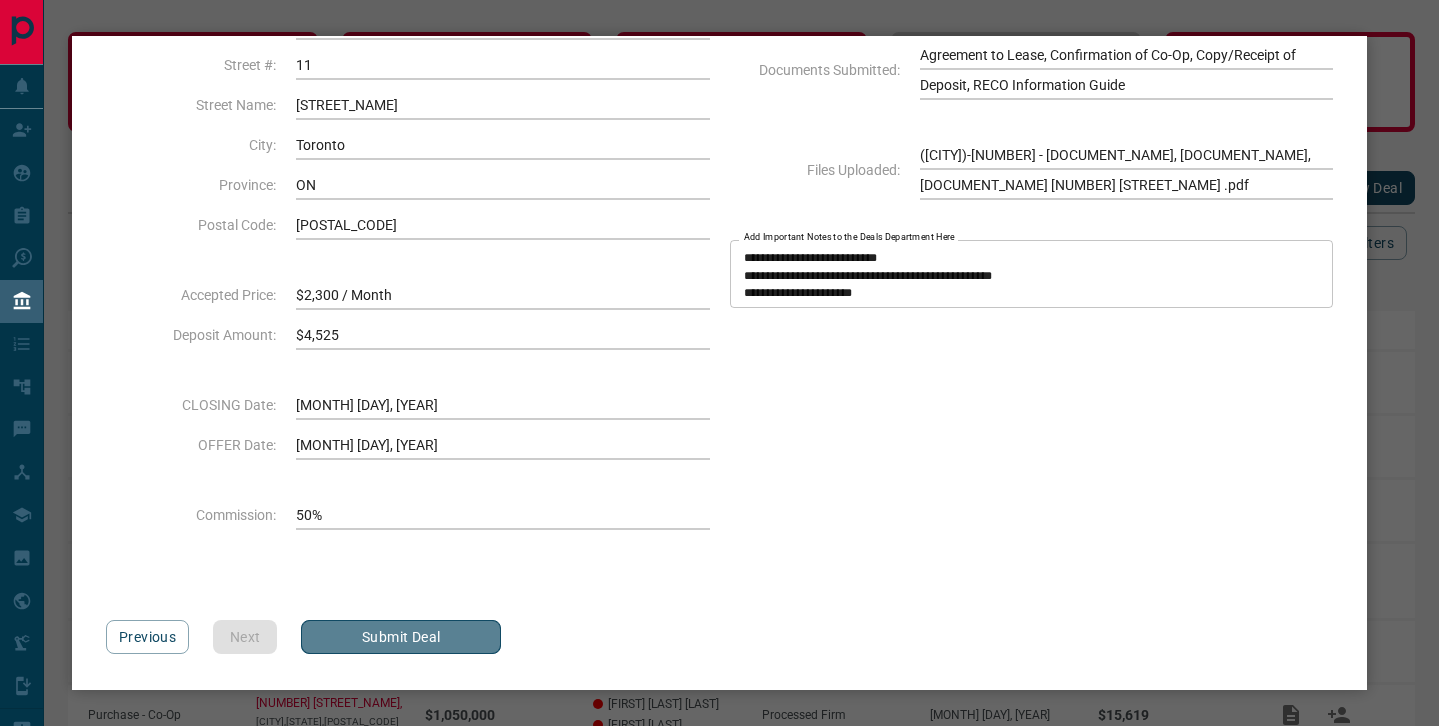 click on "Submit Deal" at bounding box center (401, 637) 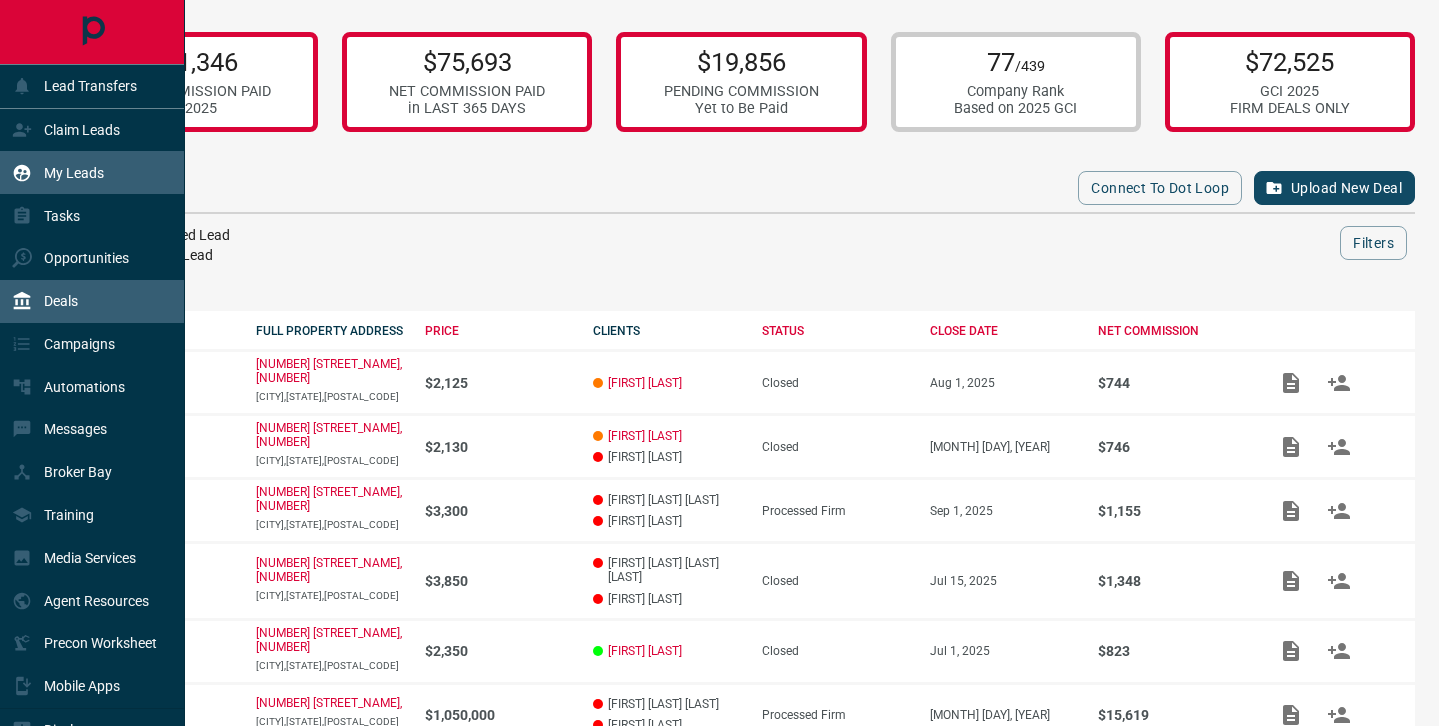 click on "My Leads" at bounding box center (74, 173) 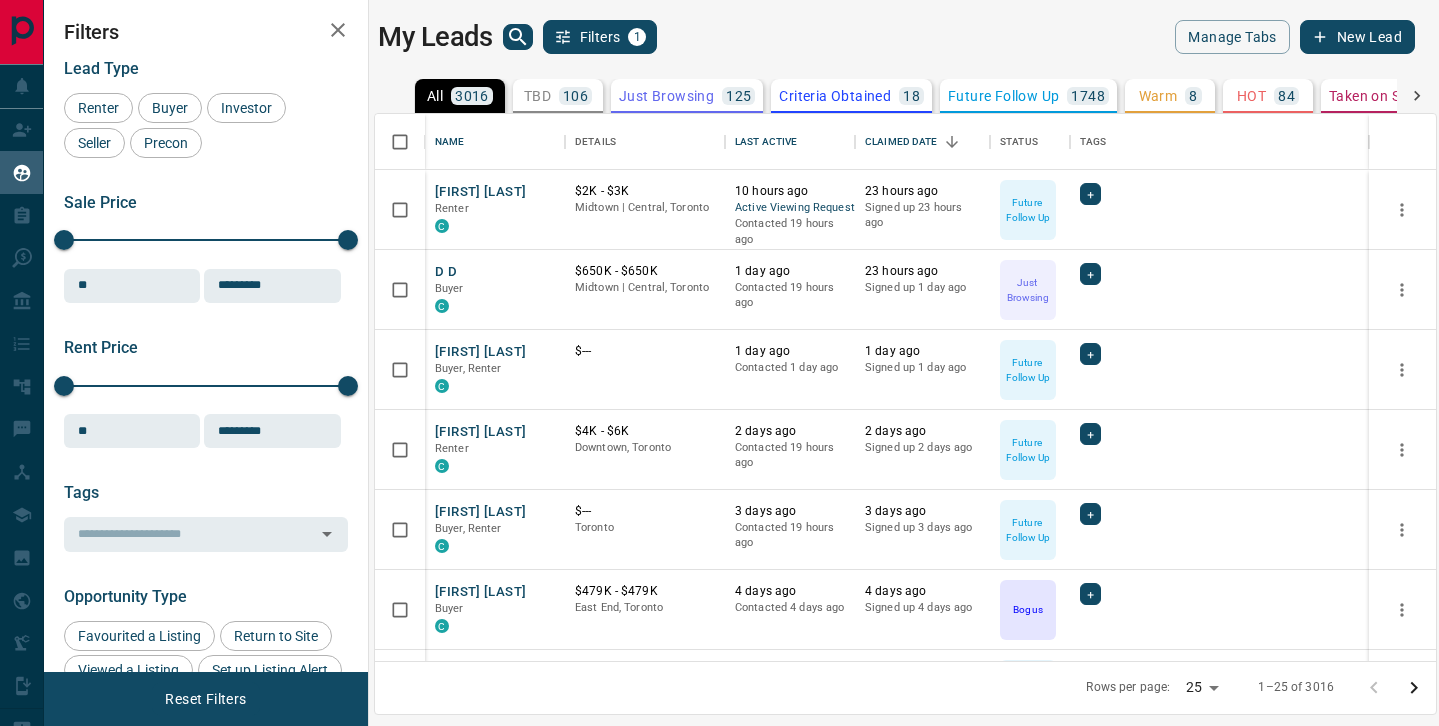 scroll, scrollTop: 1, scrollLeft: 1, axis: both 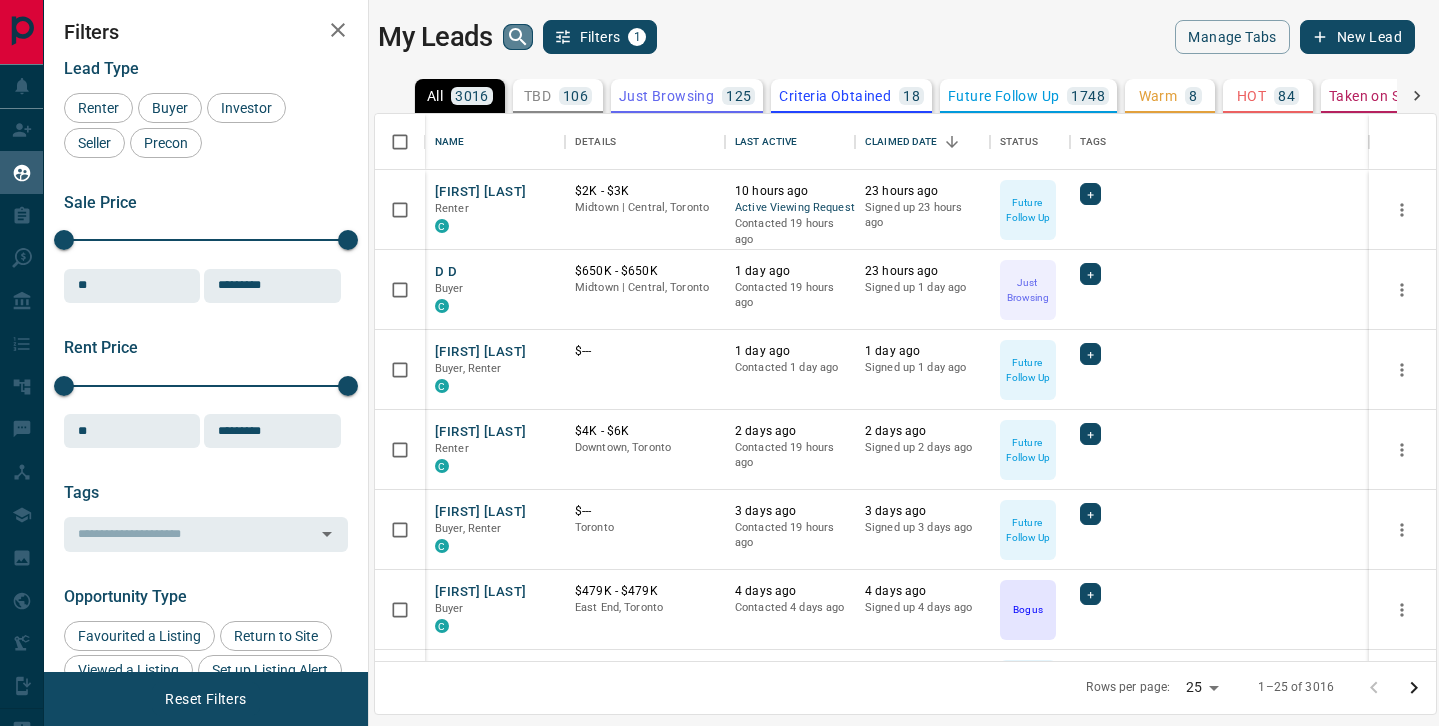 click 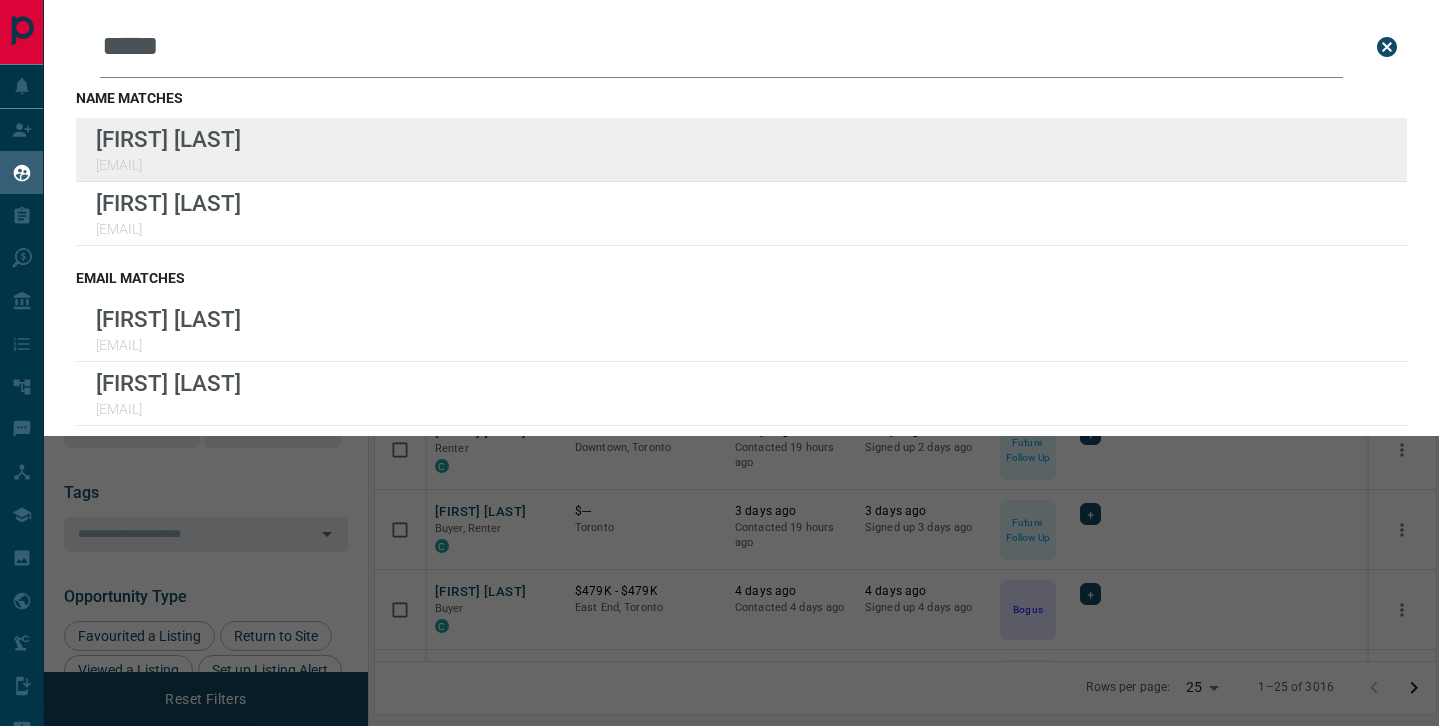 type on "*****" 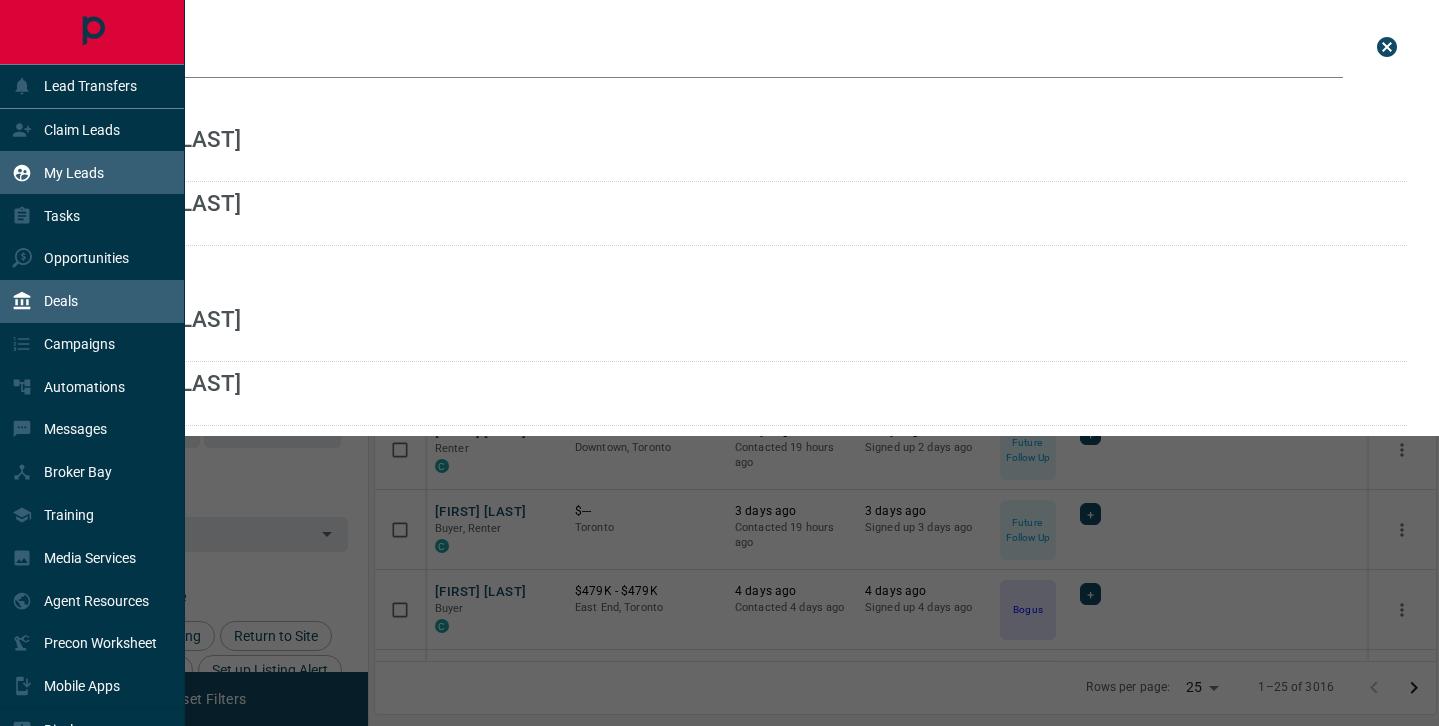 click on "Deals" at bounding box center (61, 301) 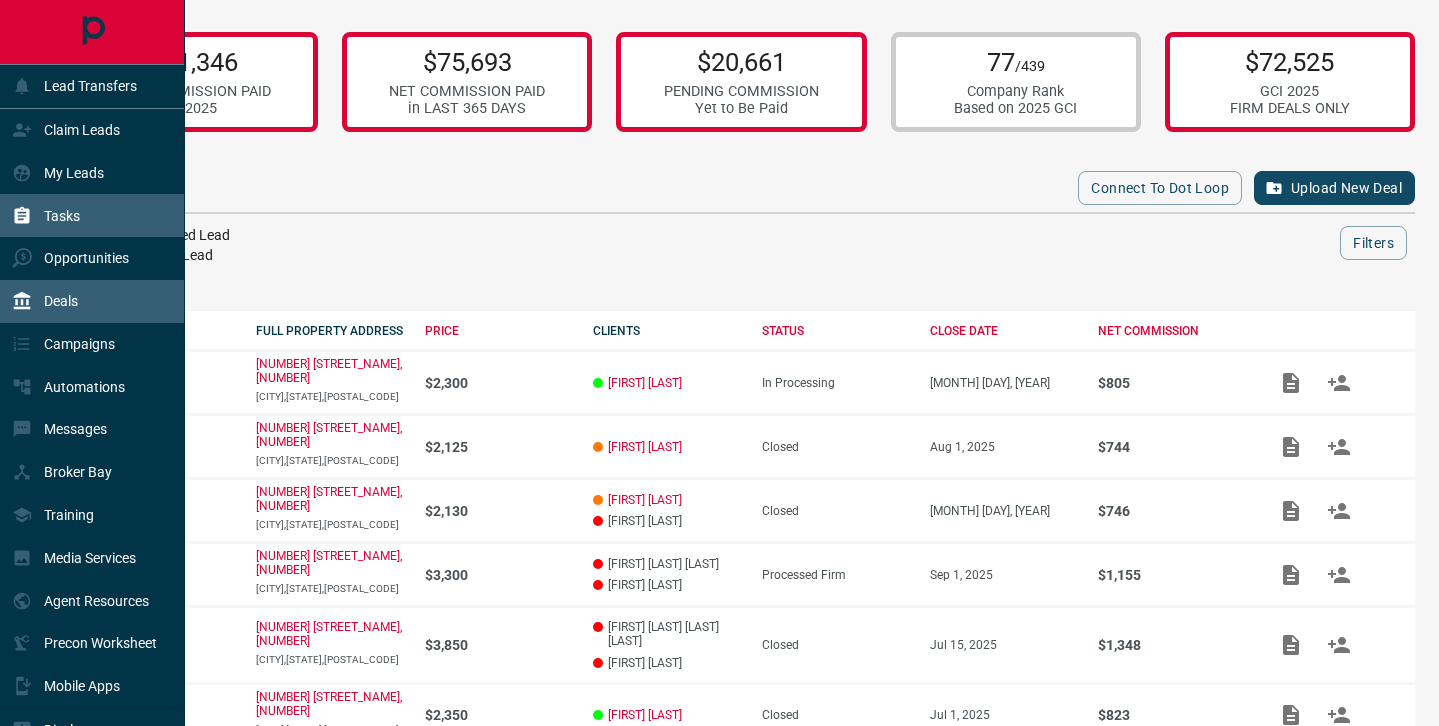 click on "Tasks" at bounding box center [62, 216] 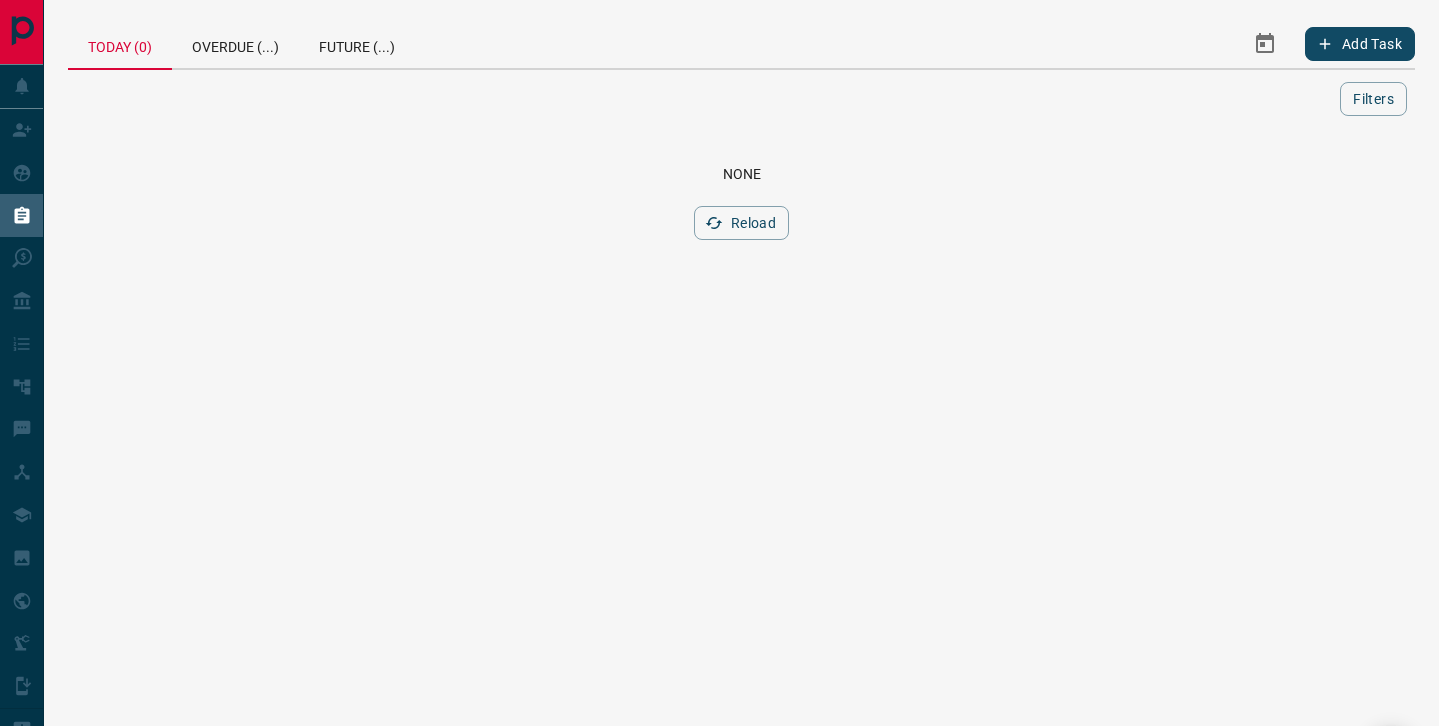 click 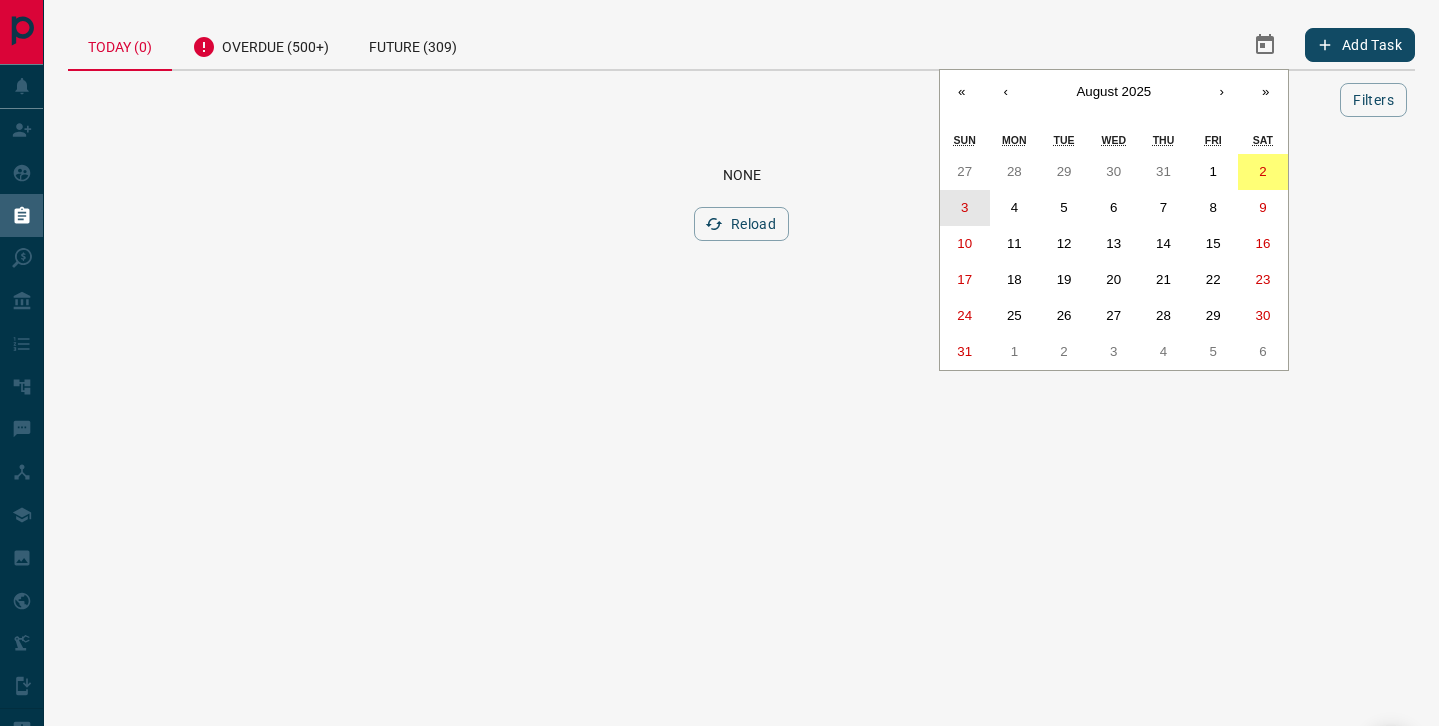 click on "3" at bounding box center (964, 207) 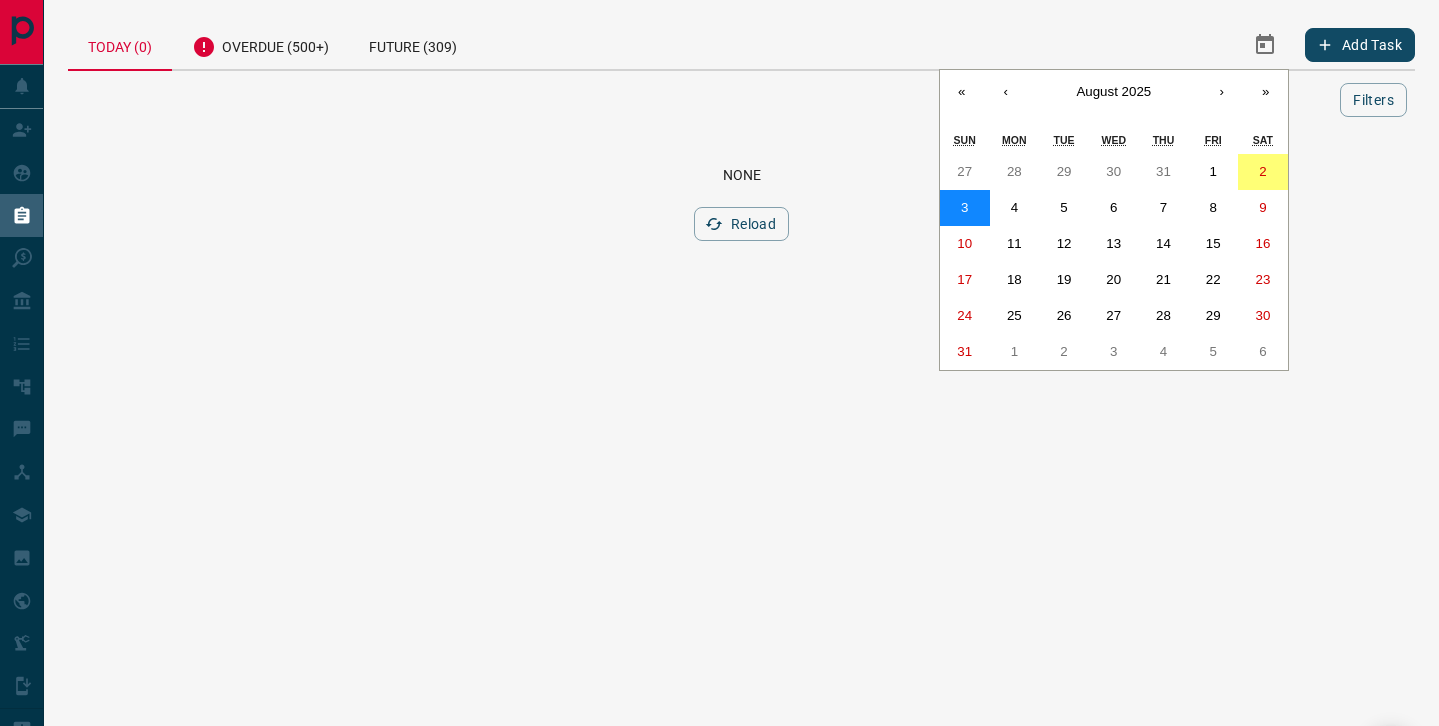 click on "3" at bounding box center (964, 207) 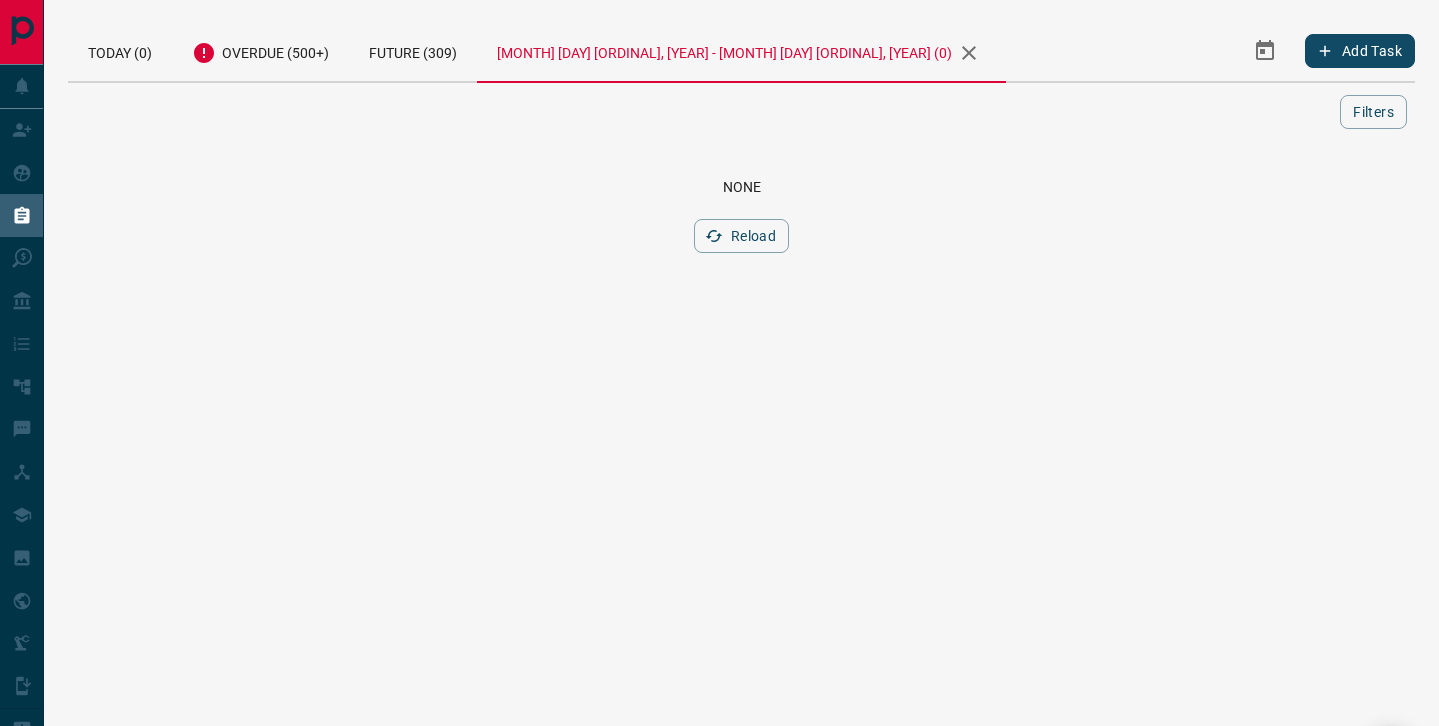 click 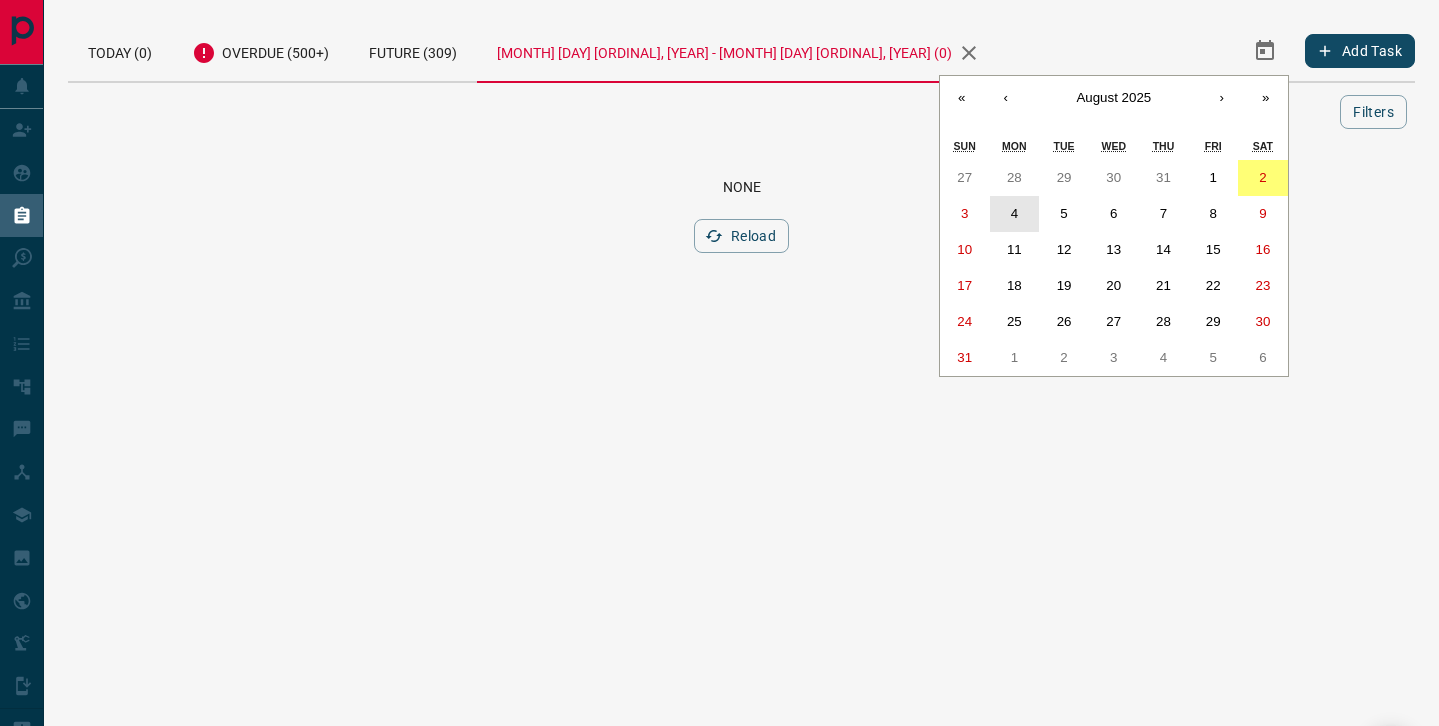 click on "4" at bounding box center [1014, 213] 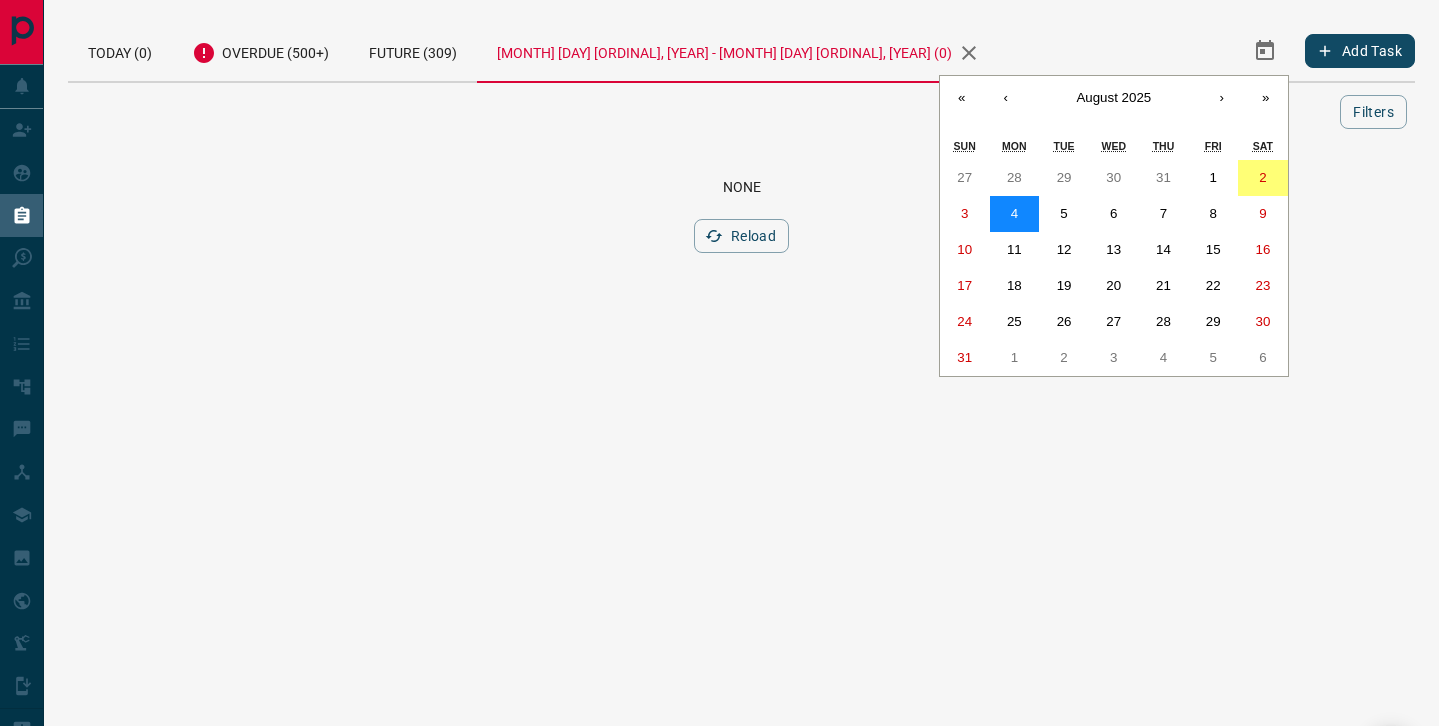 click on "4" at bounding box center [1014, 213] 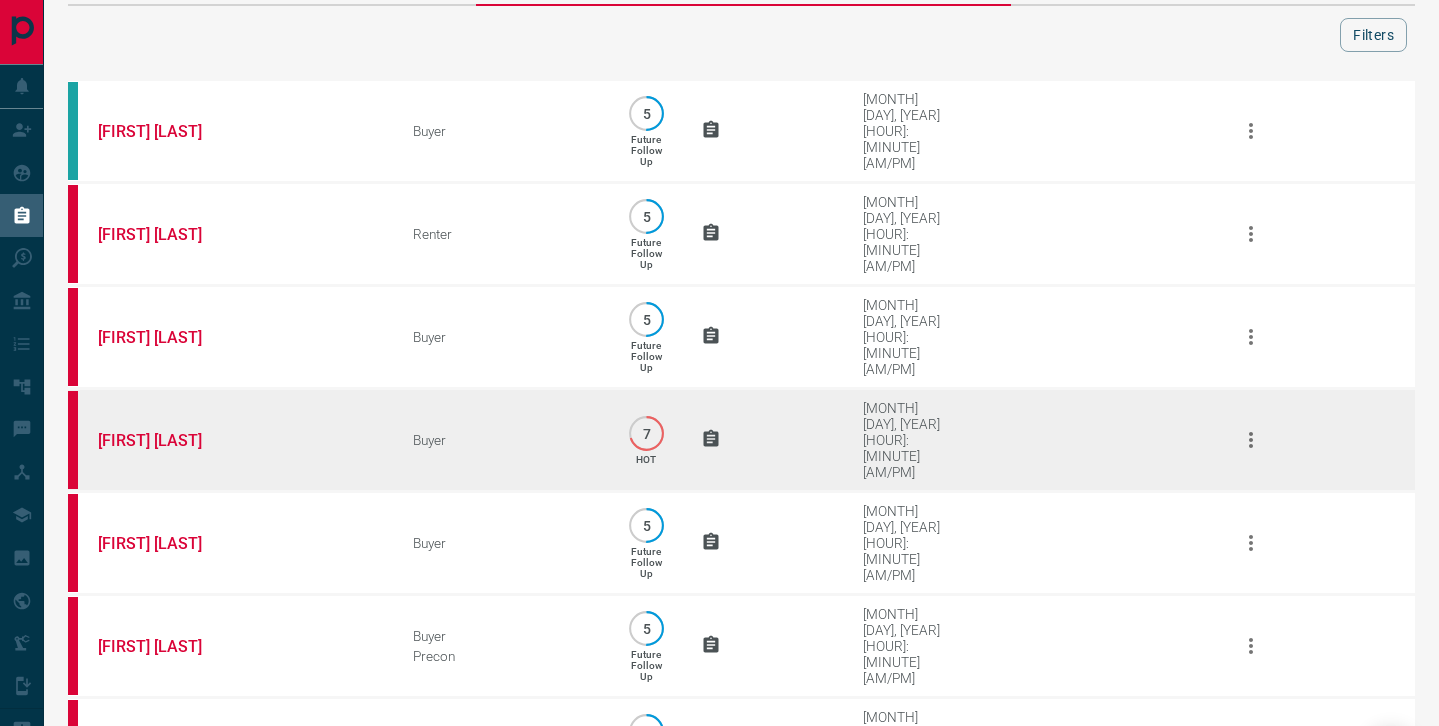 scroll, scrollTop: 0, scrollLeft: 0, axis: both 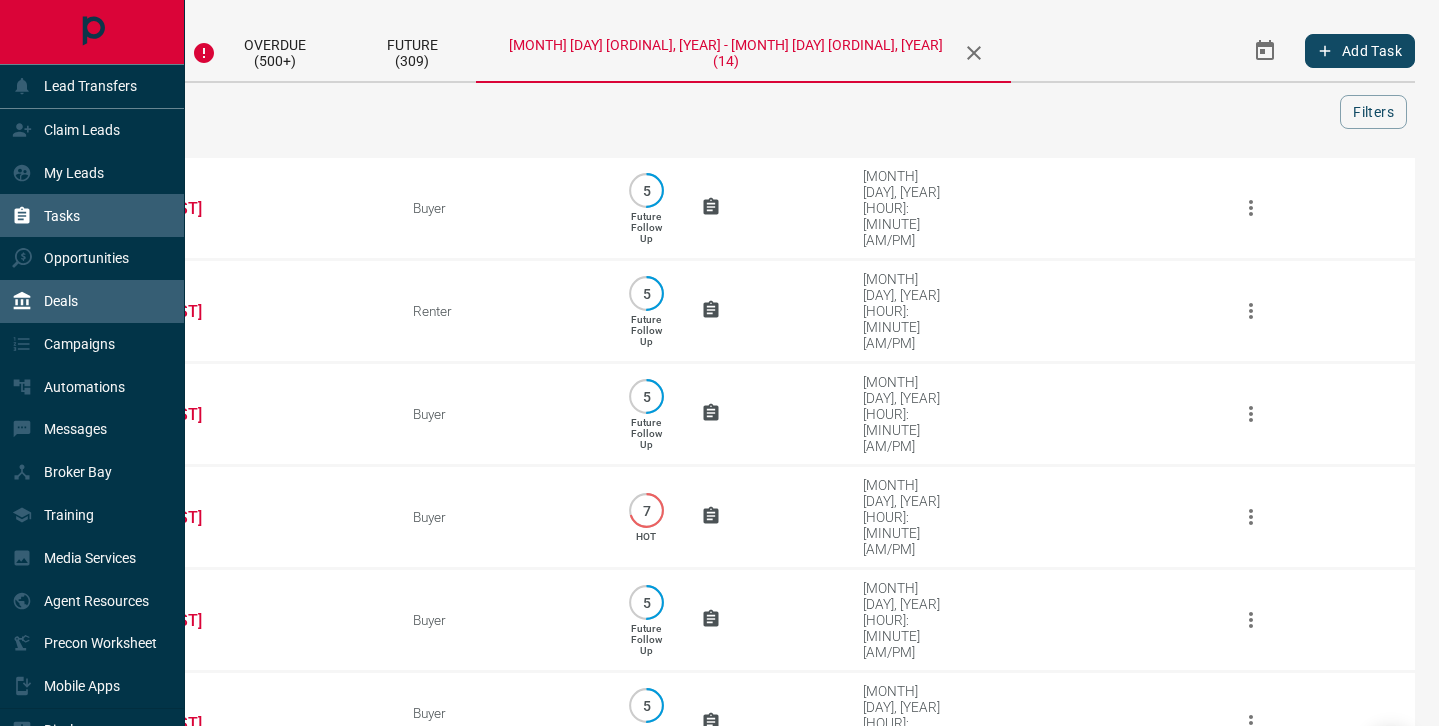 click on "Deals" at bounding box center [61, 301] 